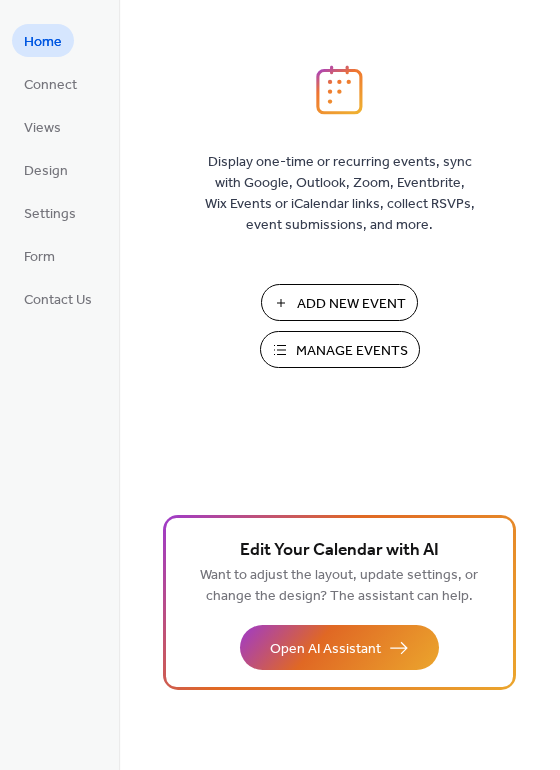 scroll, scrollTop: 0, scrollLeft: 0, axis: both 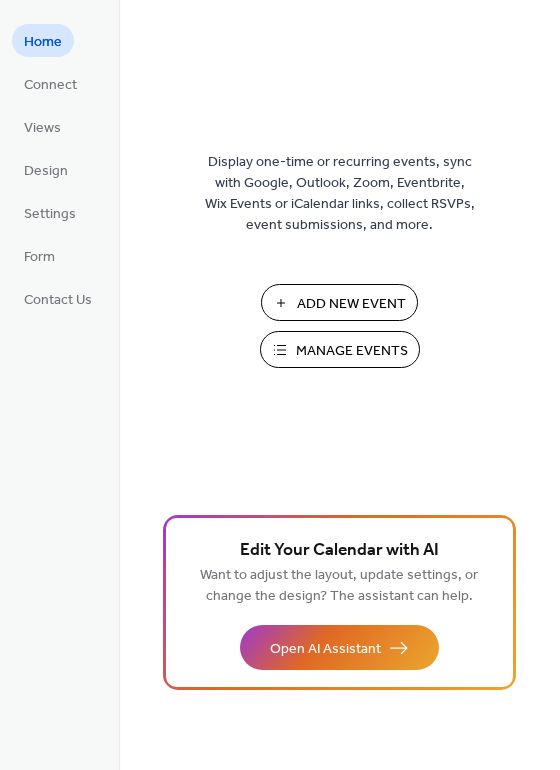 click on "Add New Event" at bounding box center [351, 304] 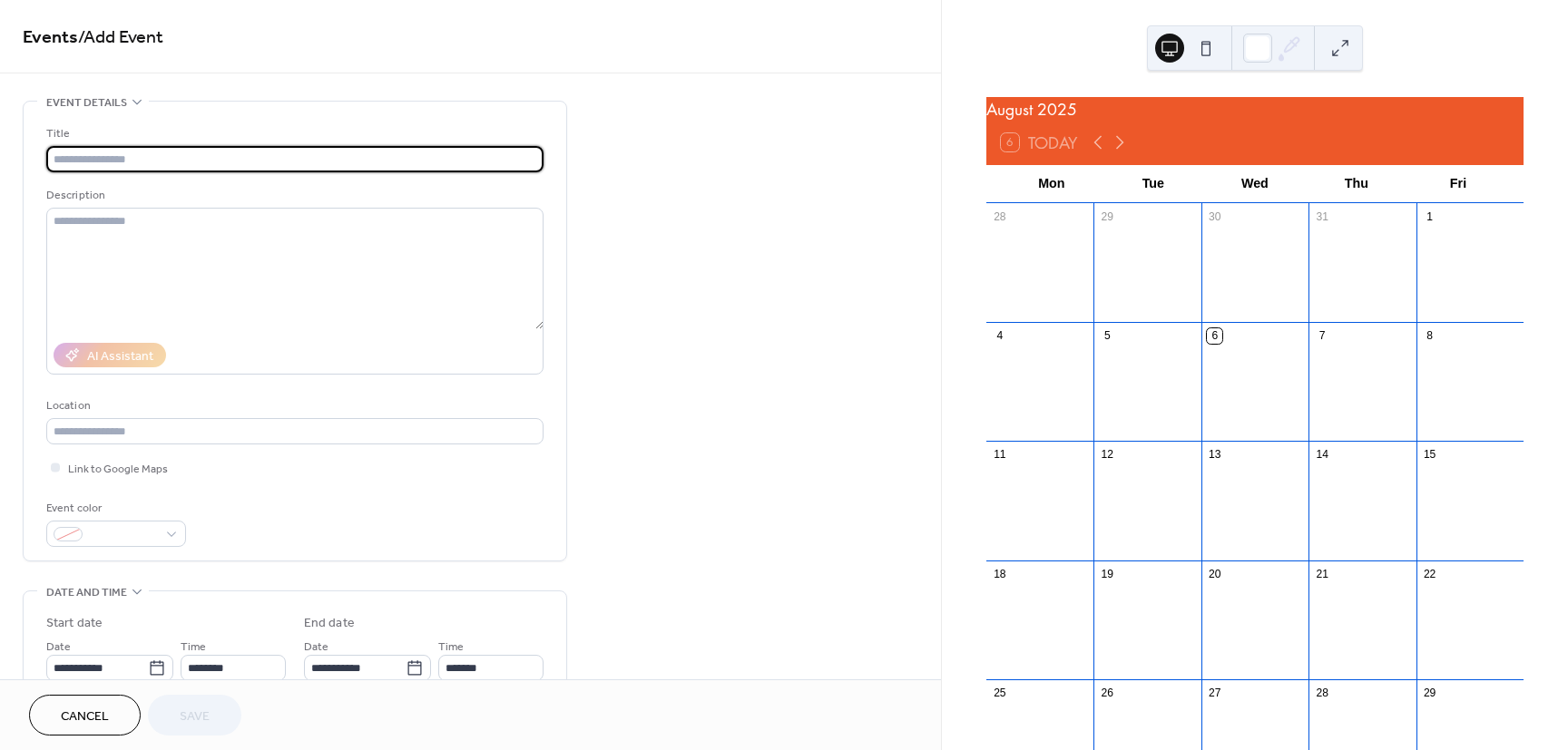scroll, scrollTop: 0, scrollLeft: 0, axis: both 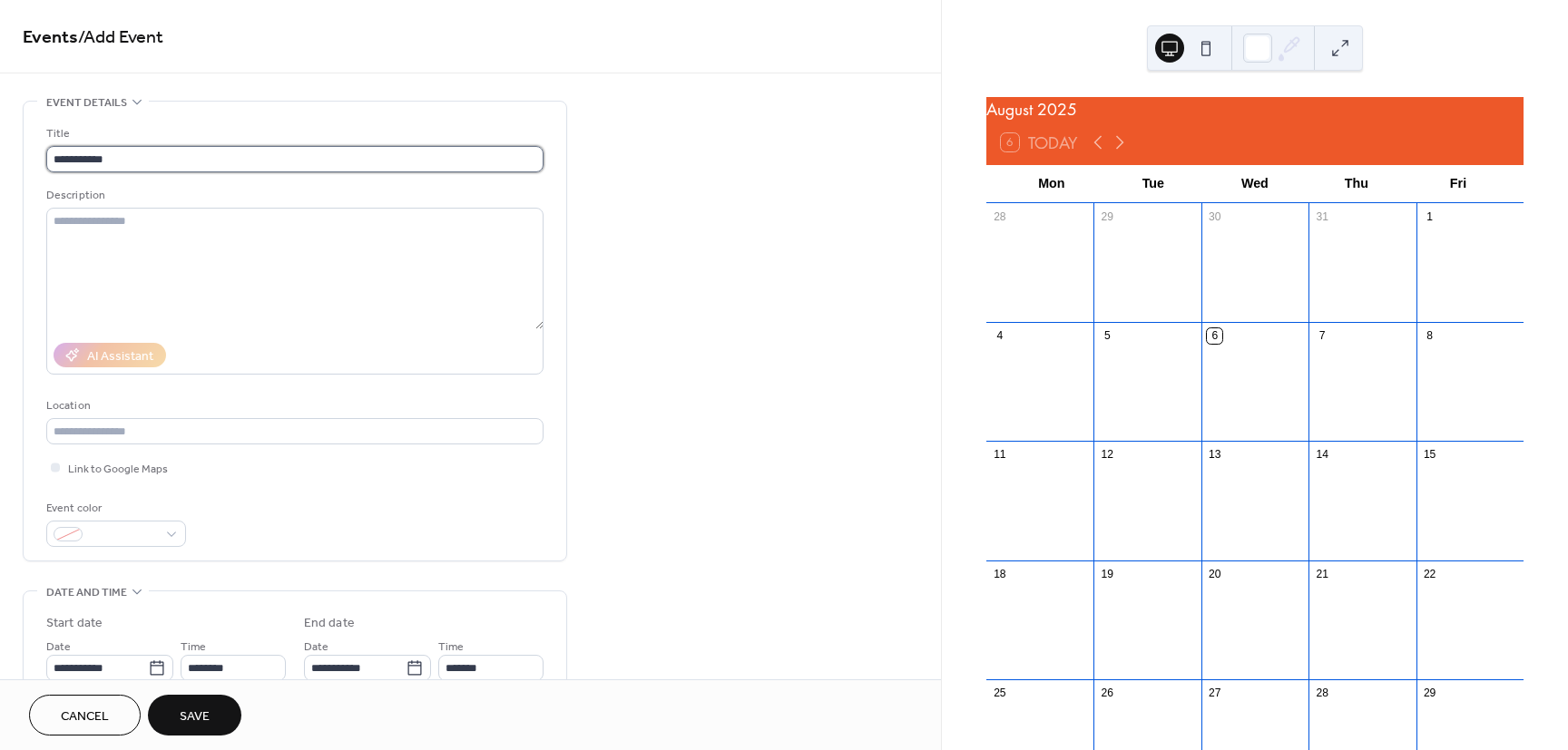 click on "**********" at bounding box center (295, 159) 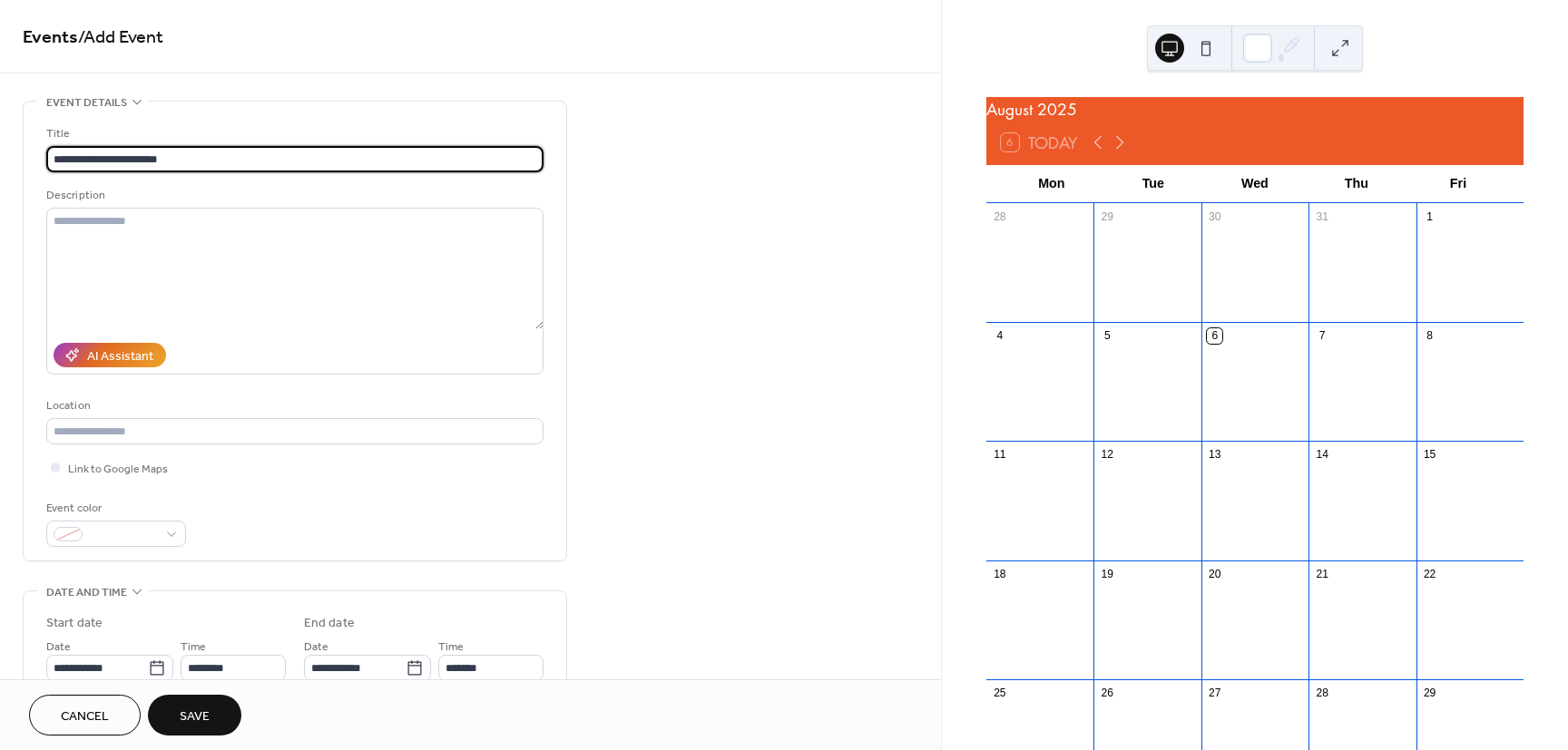 type on "**********" 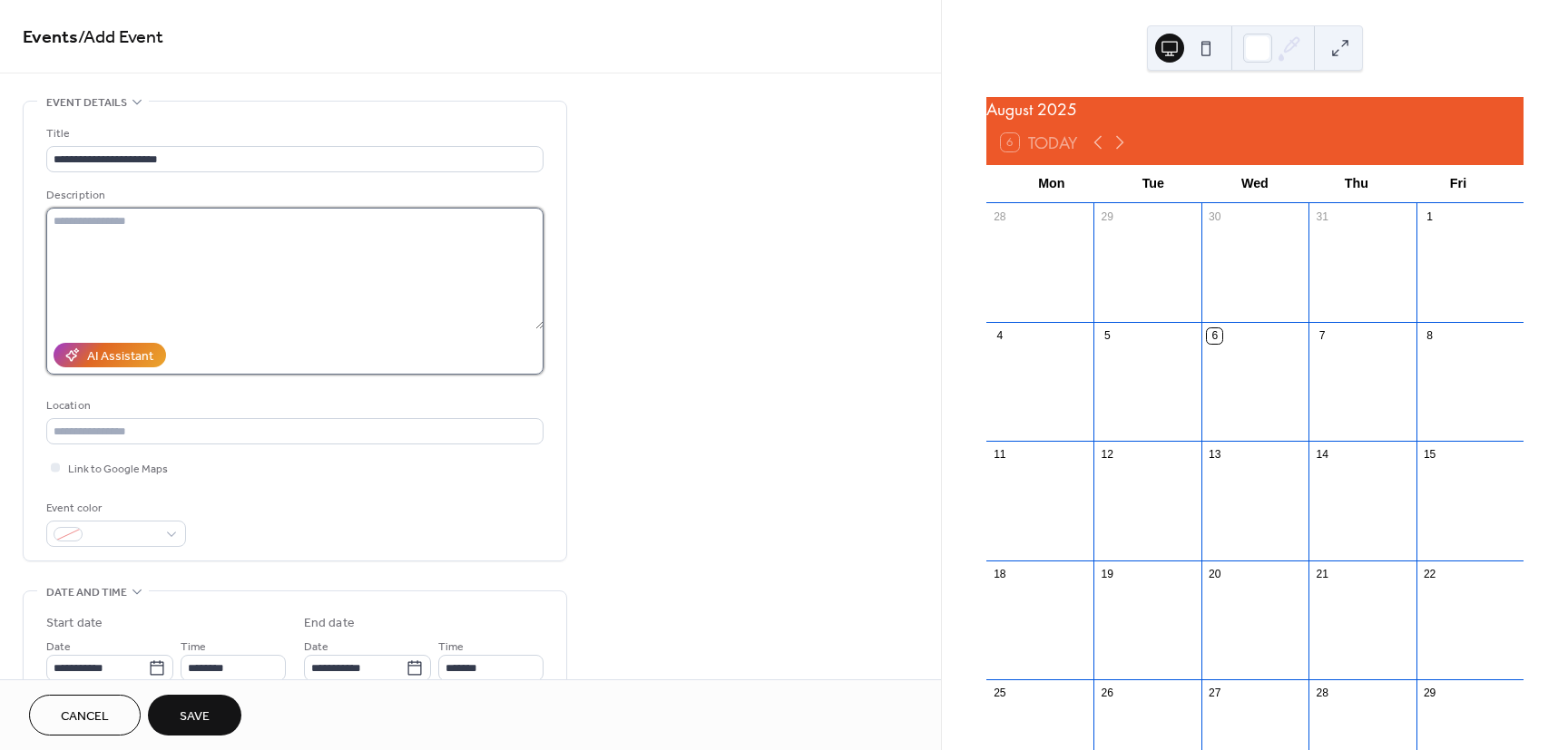 click at bounding box center (295, 268) 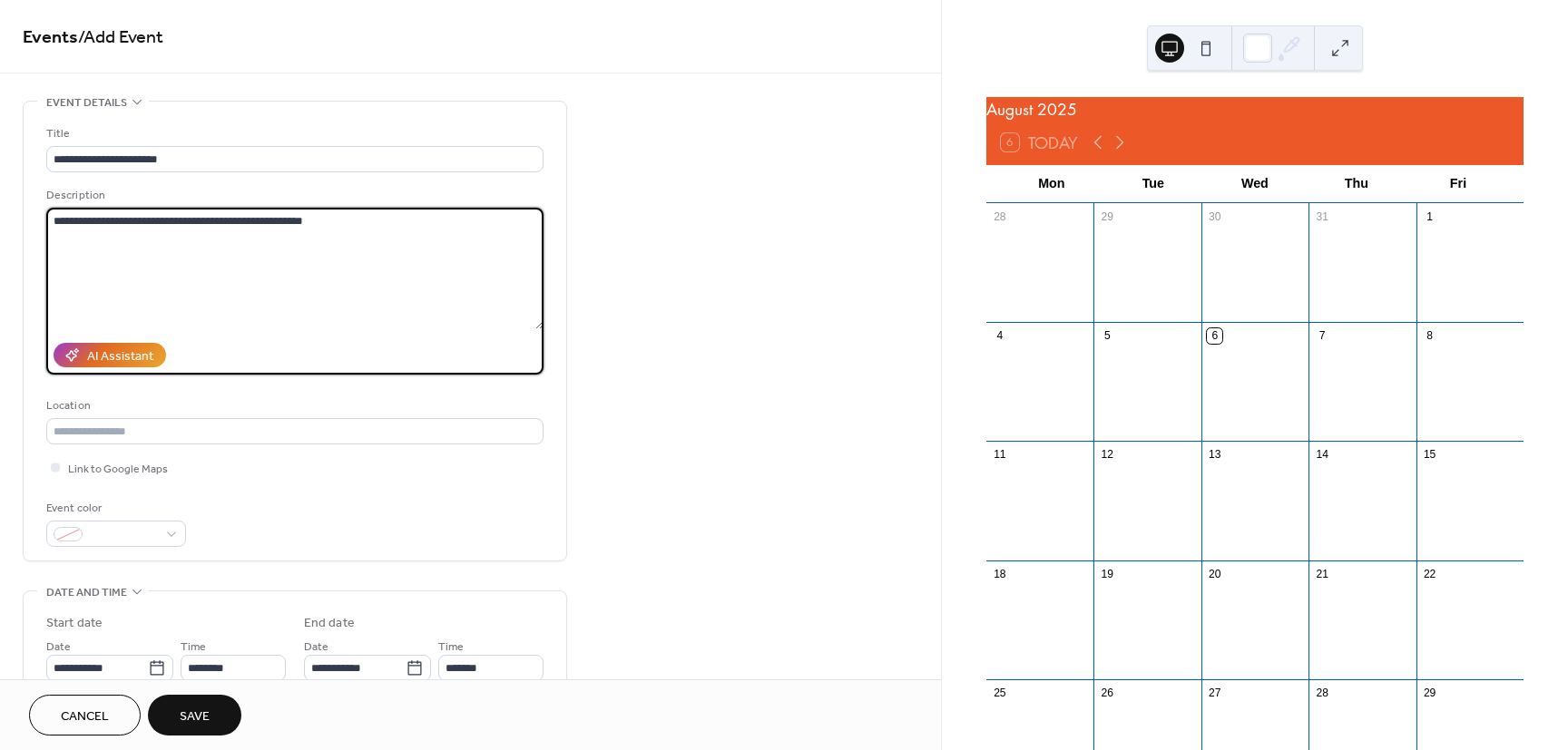 scroll, scrollTop: 163, scrollLeft: 0, axis: vertical 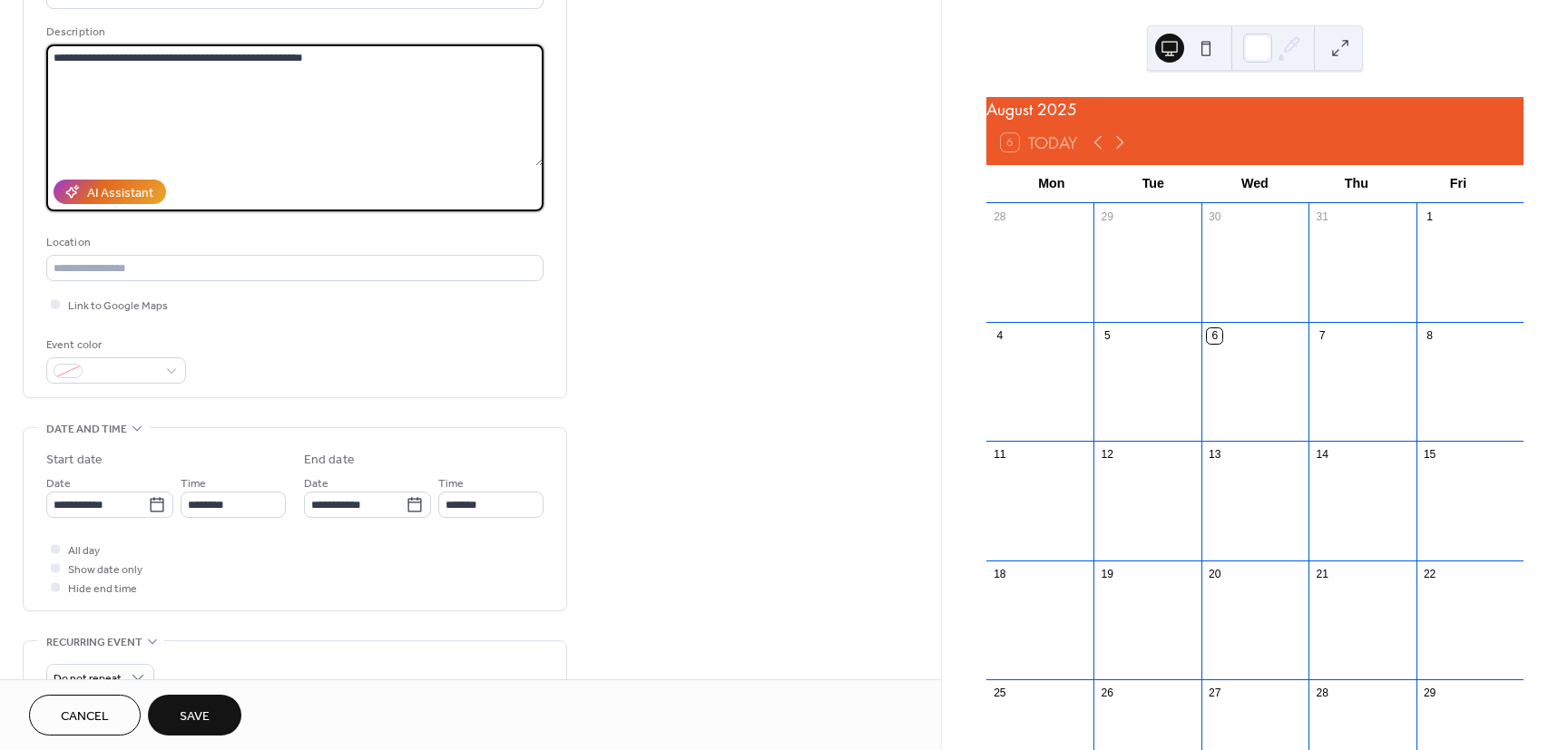 type on "**********" 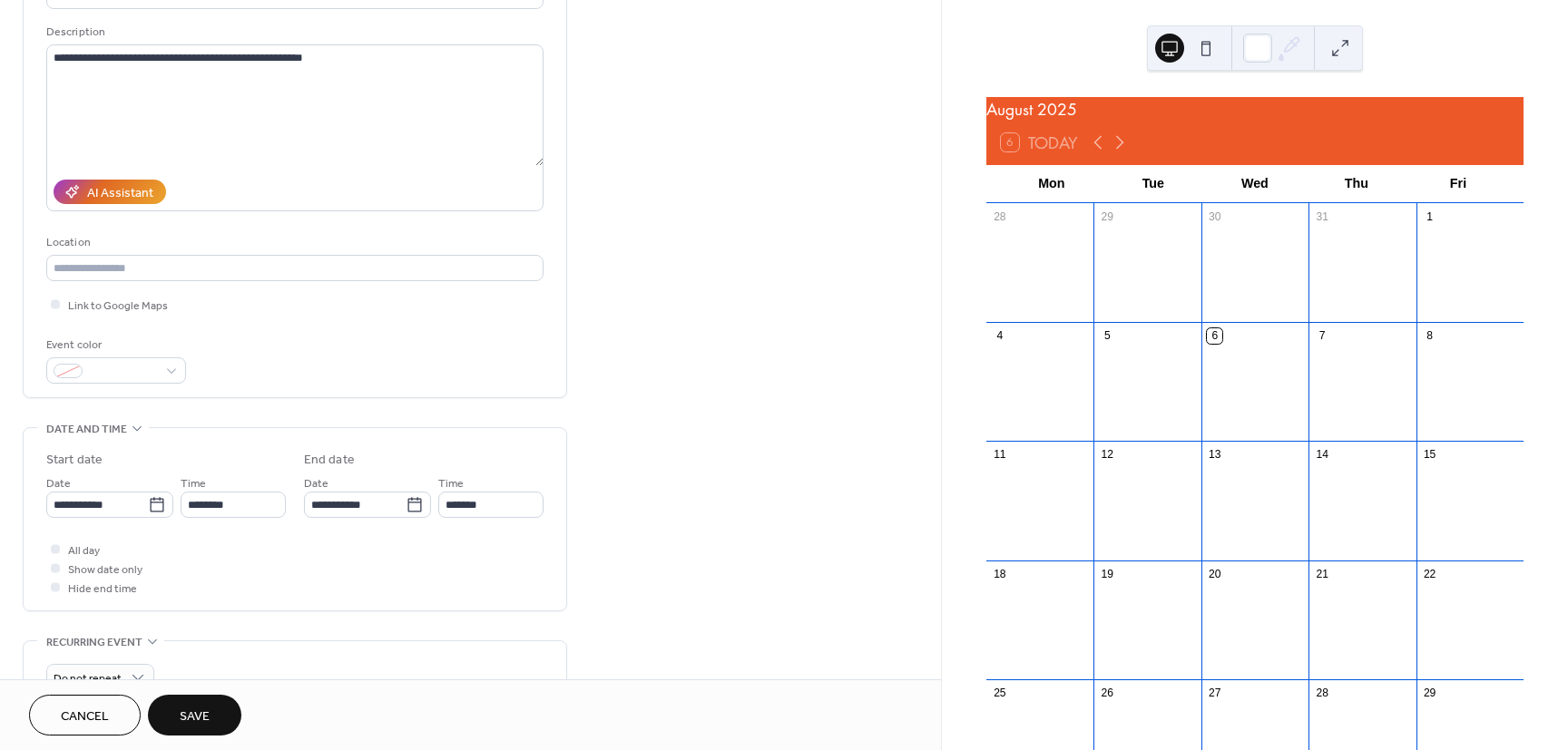 click on "Save" at bounding box center (194, 715) 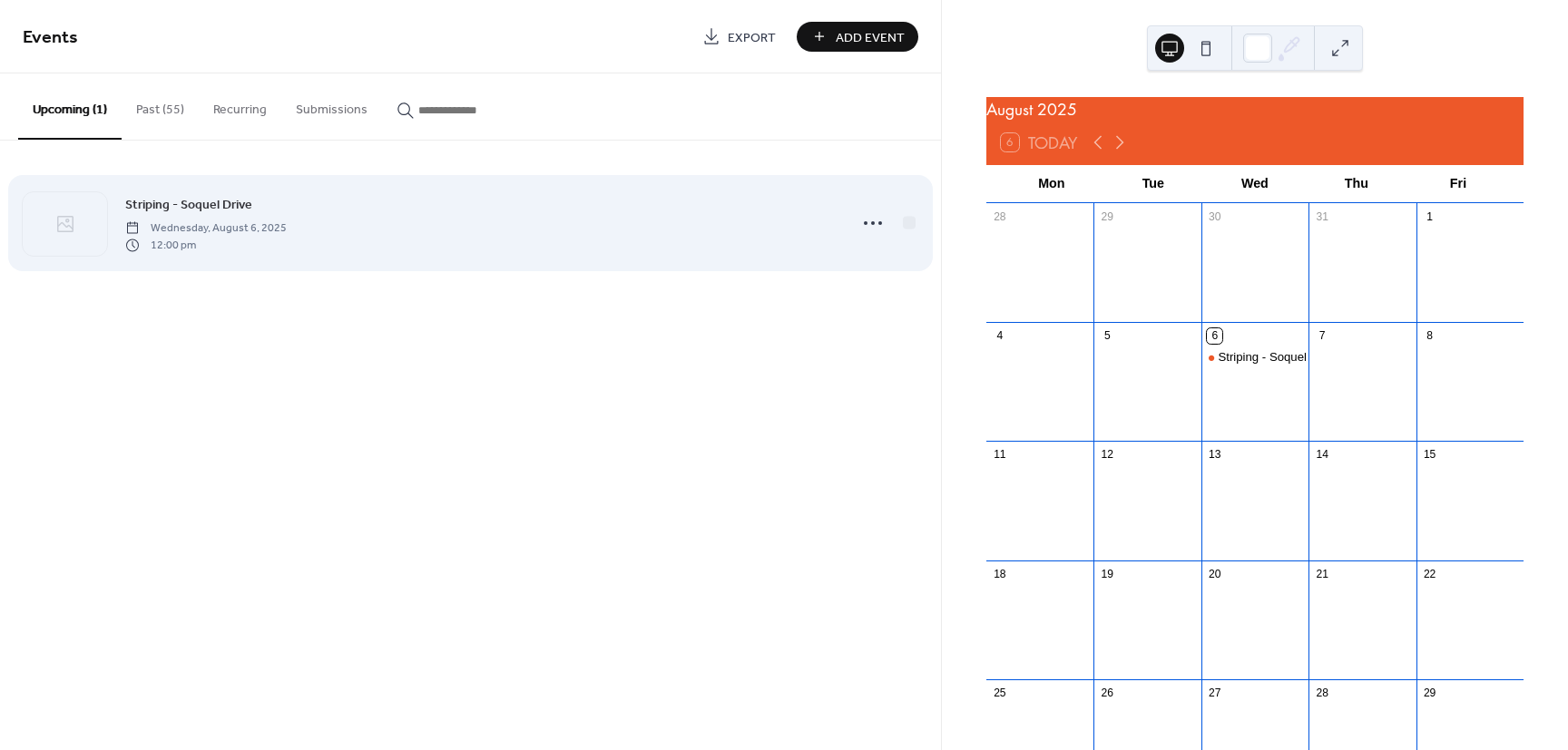 click on "Striping - Soquel Drive Wednesday, August 6, 2025 12:00 pm" at bounding box center (480, 223) 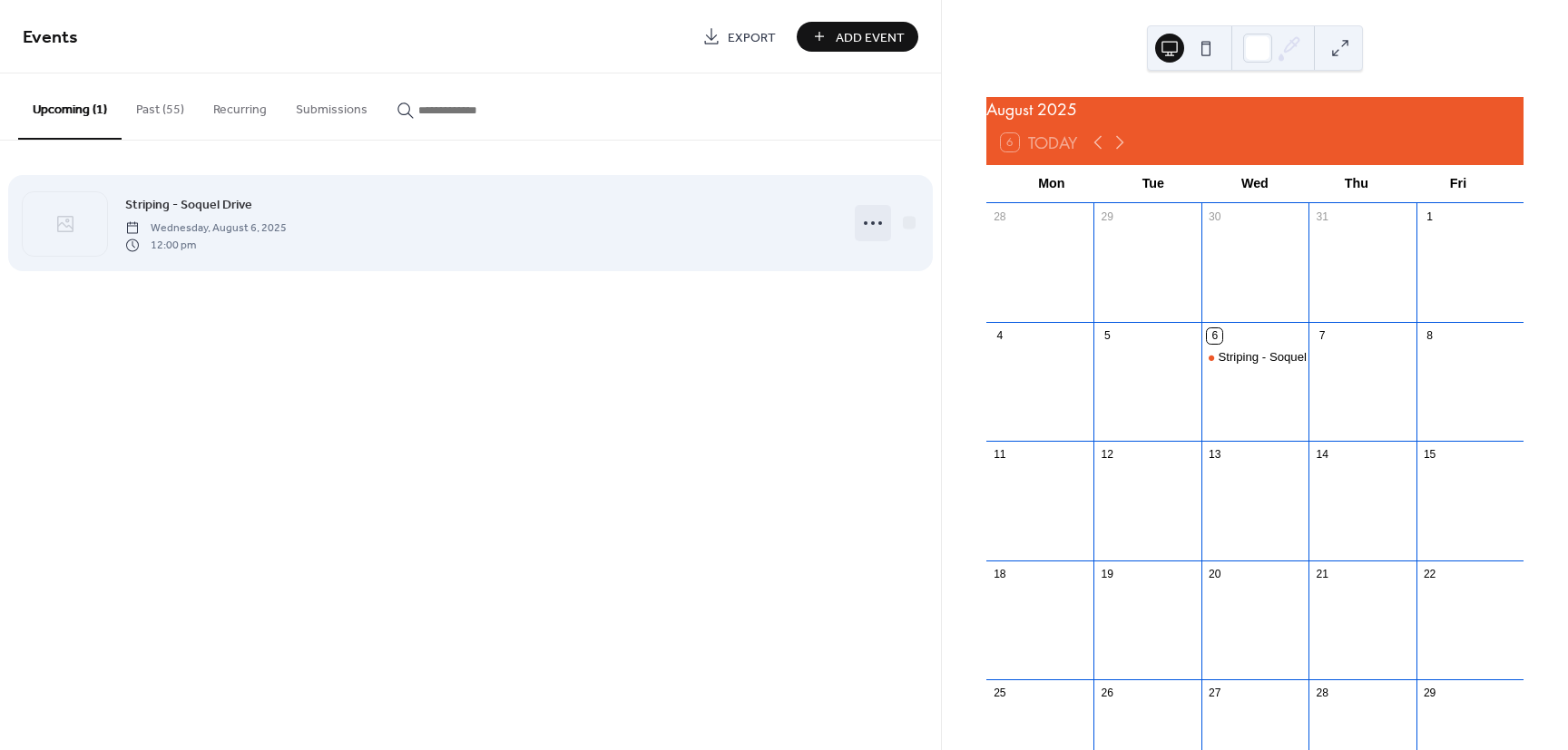 click 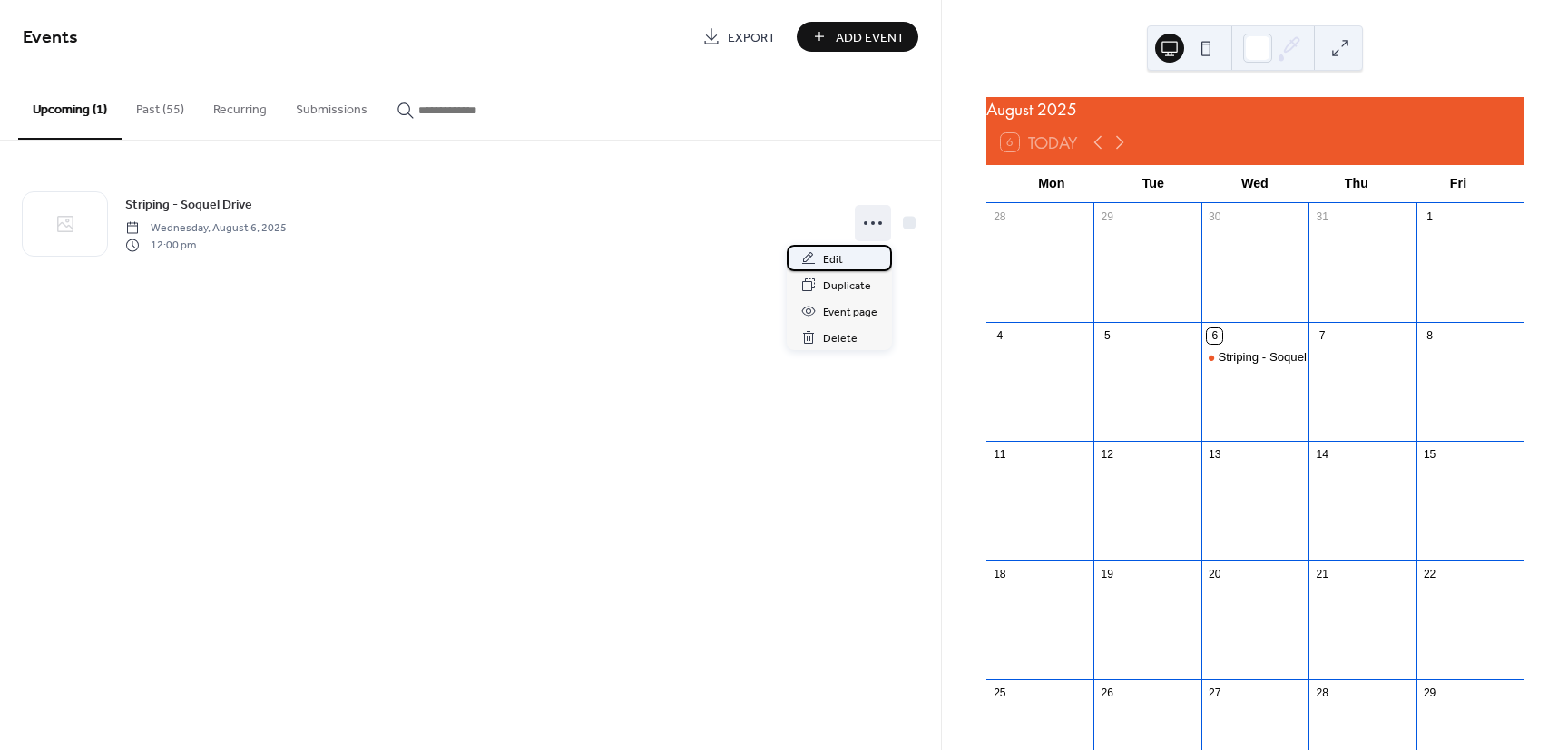 click on "Edit" at bounding box center (839, 258) 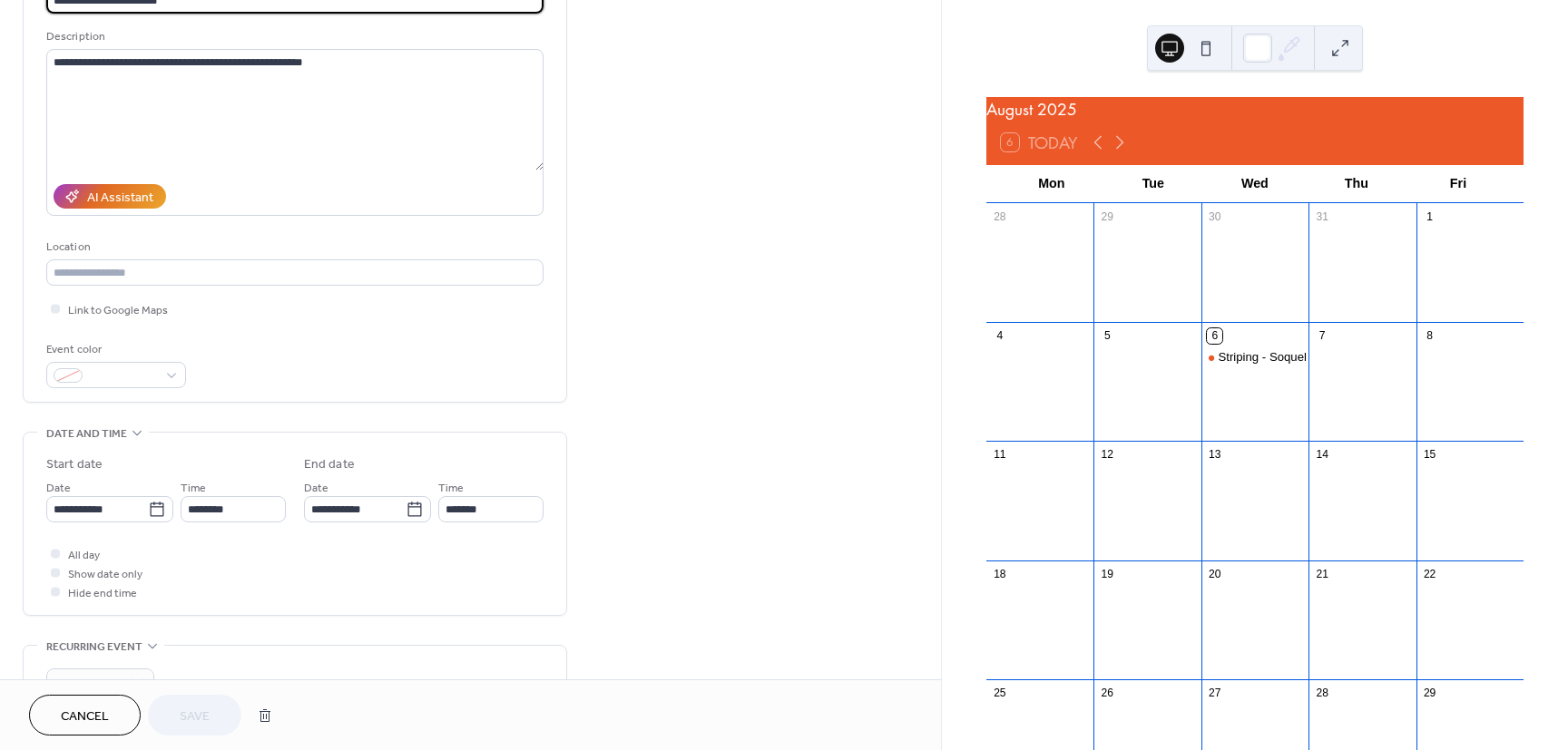 scroll, scrollTop: 163, scrollLeft: 0, axis: vertical 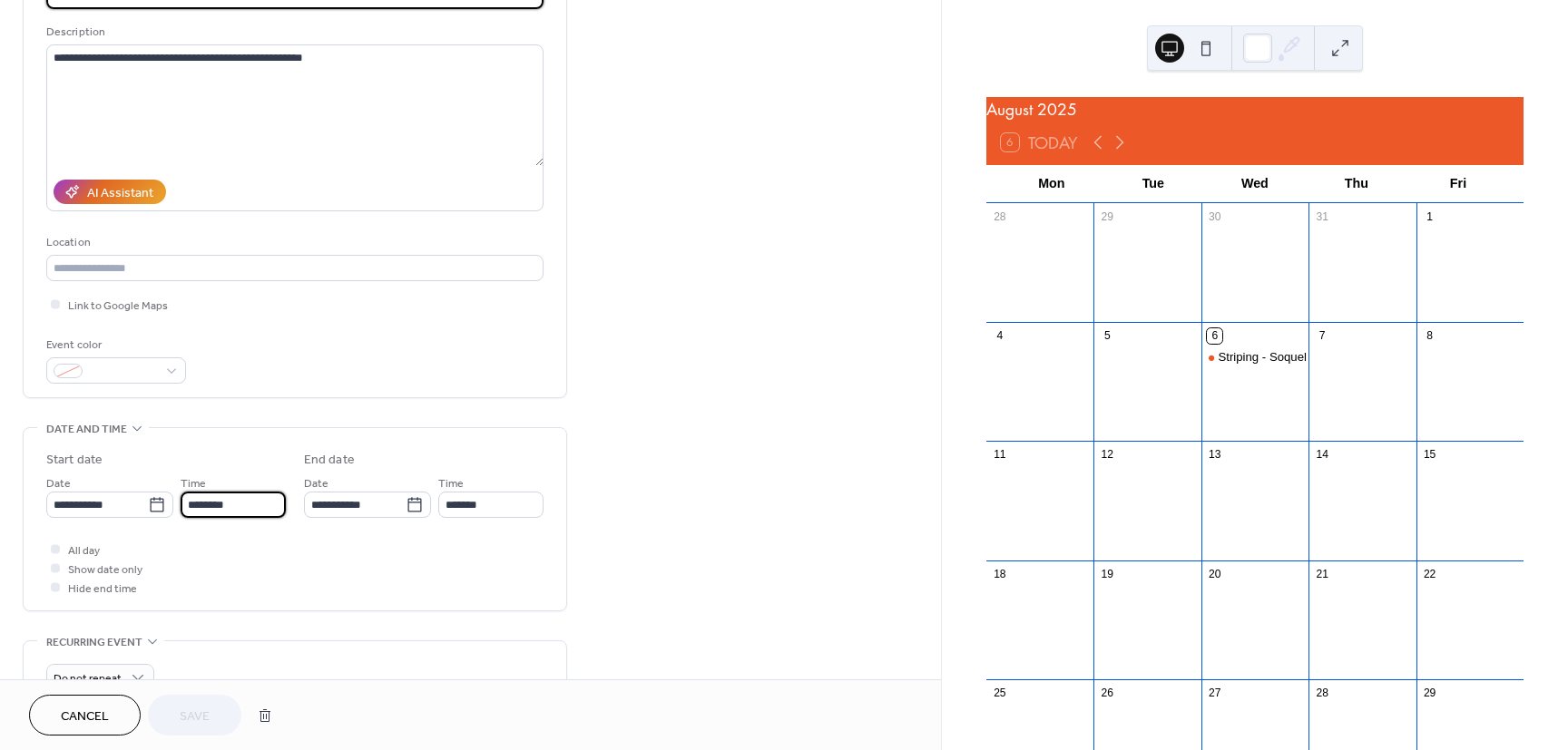 click on "********" at bounding box center [233, 504] 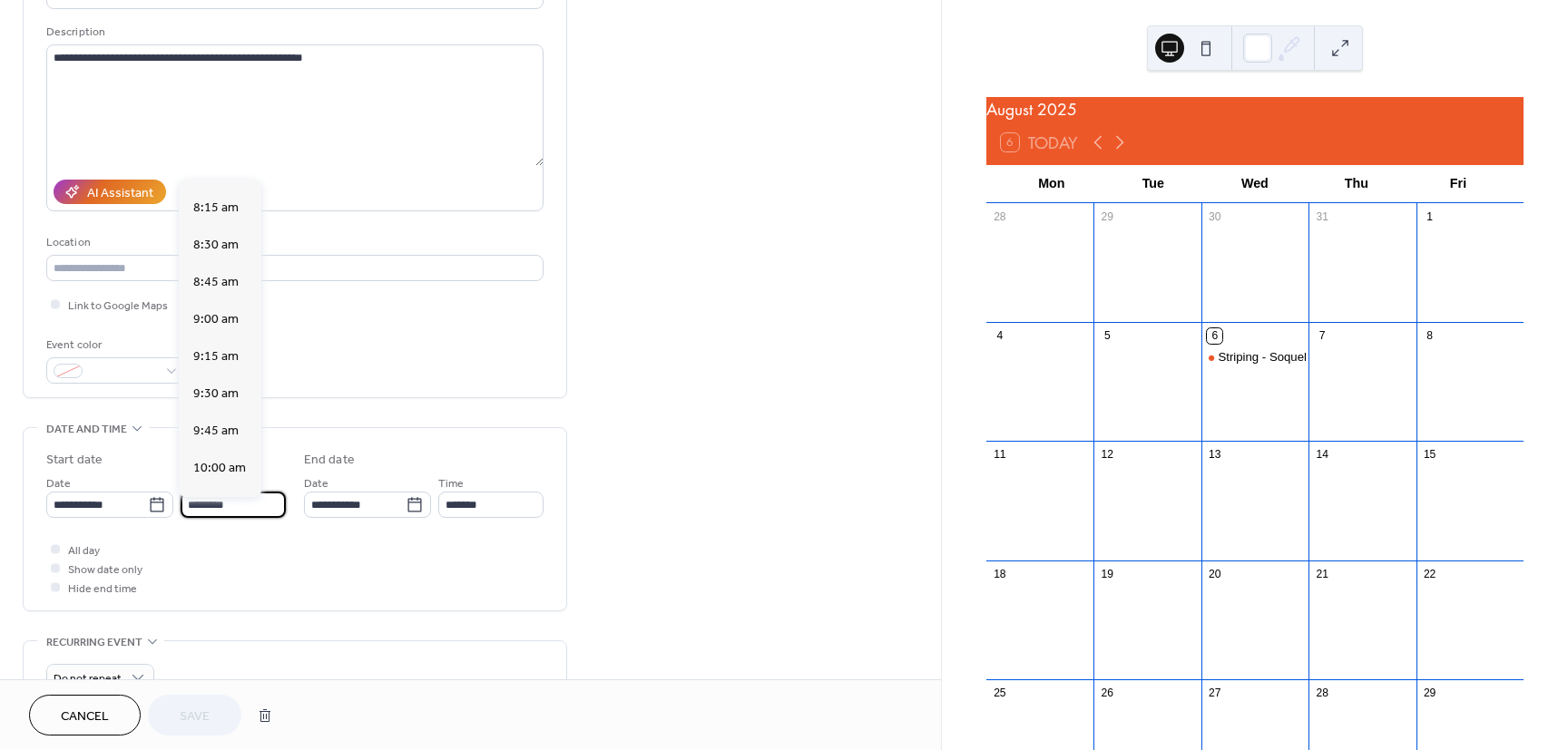 scroll, scrollTop: 1192, scrollLeft: 0, axis: vertical 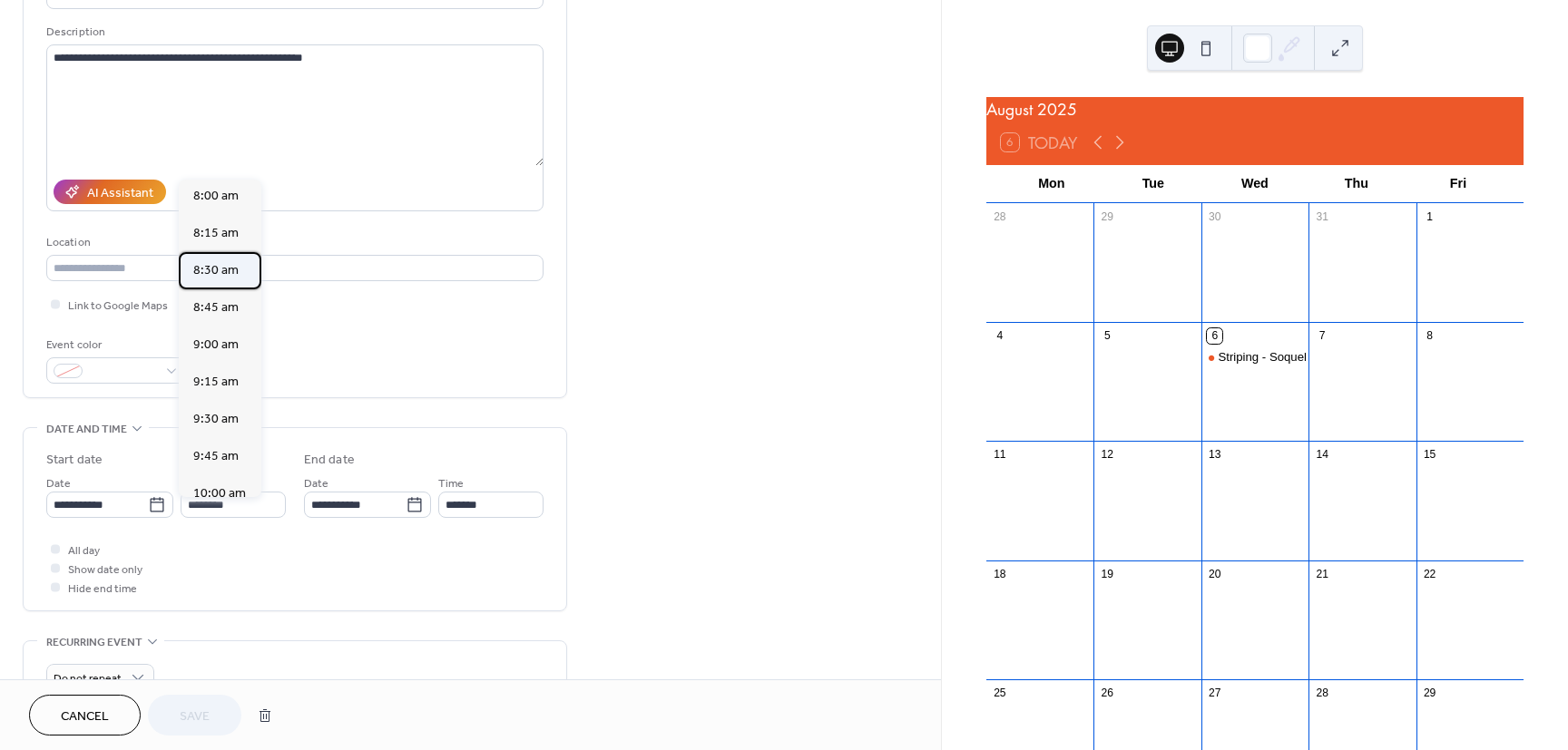 click on "8:30 am" at bounding box center (216, 270) 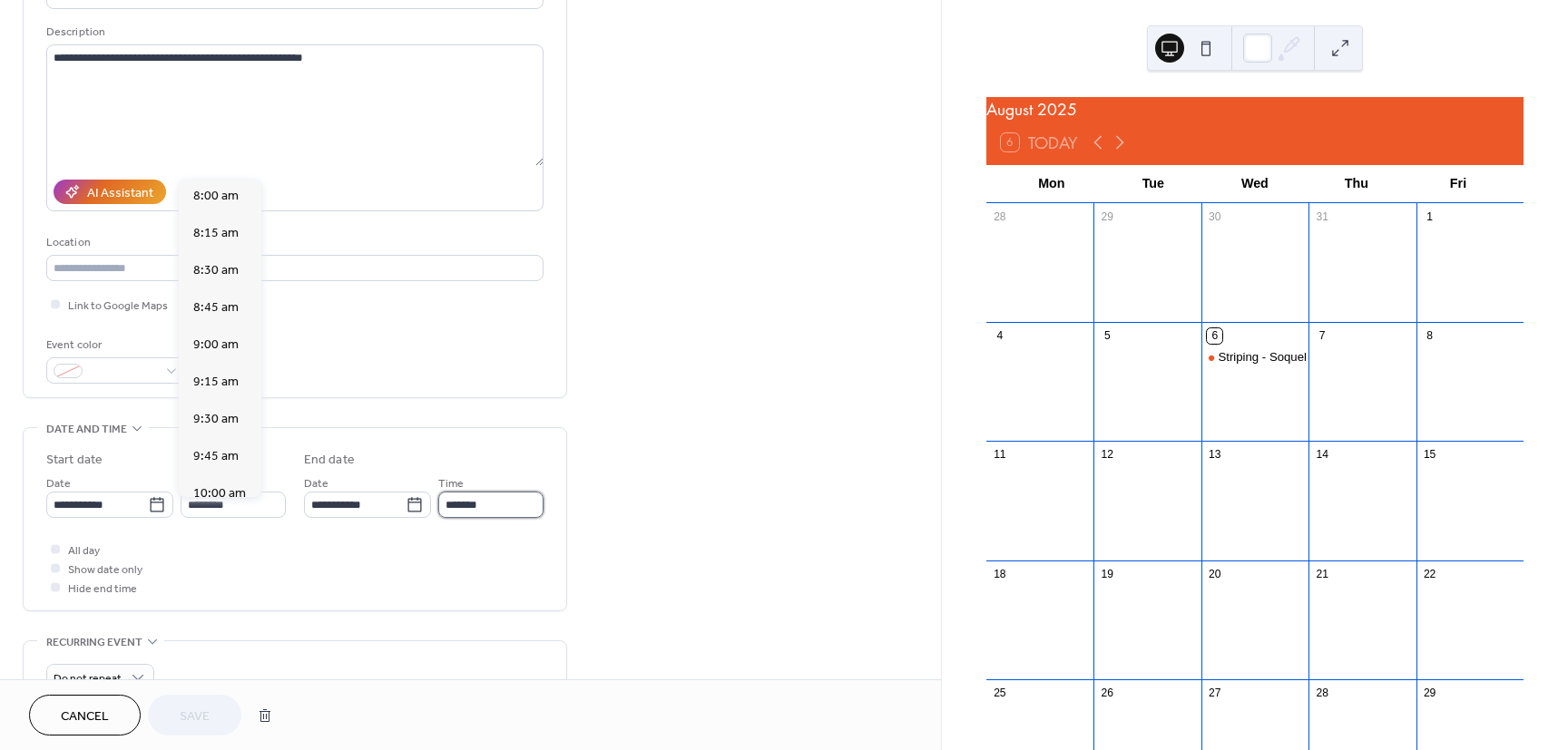type on "*******" 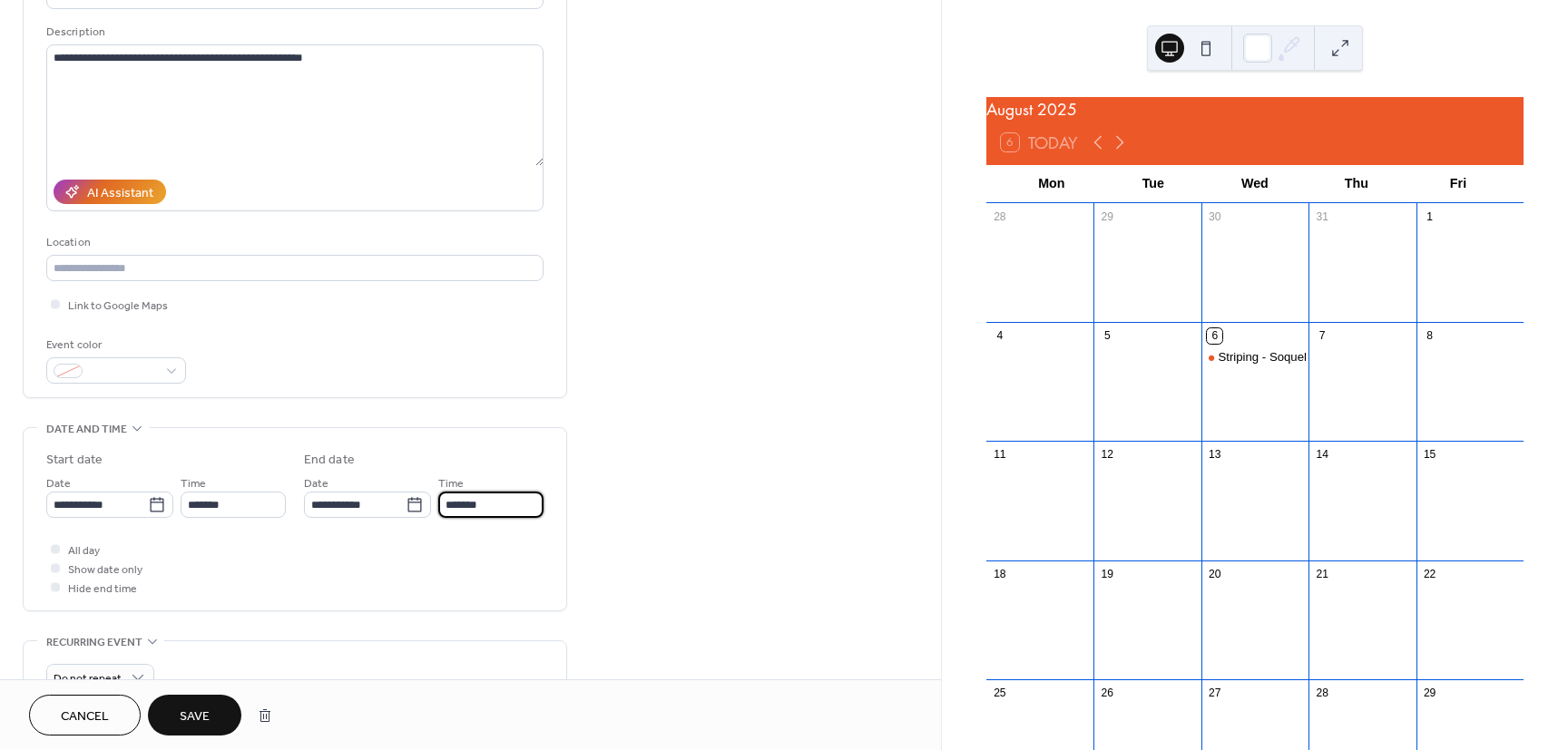 click on "*******" at bounding box center (491, 504) 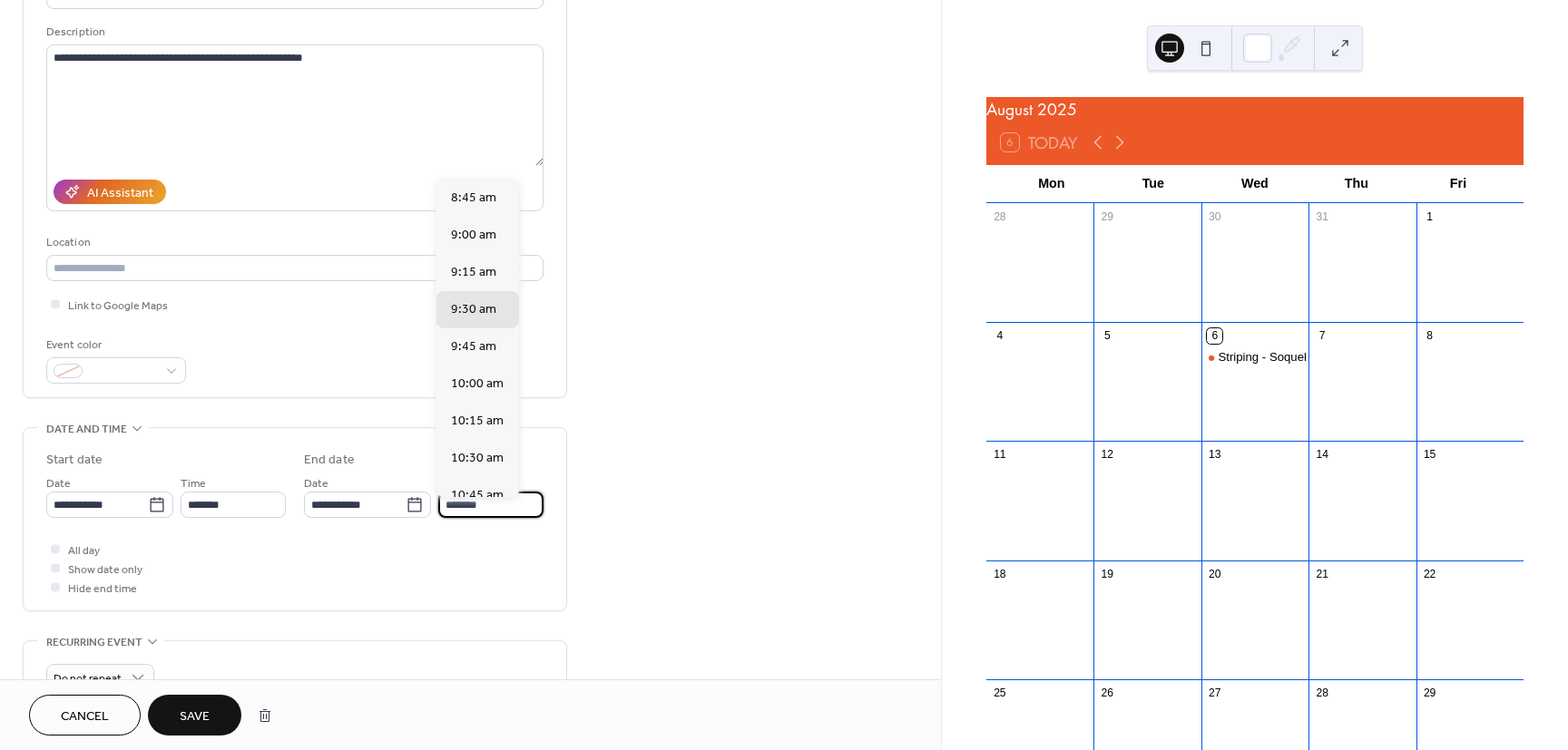 click on "*******" at bounding box center (491, 504) 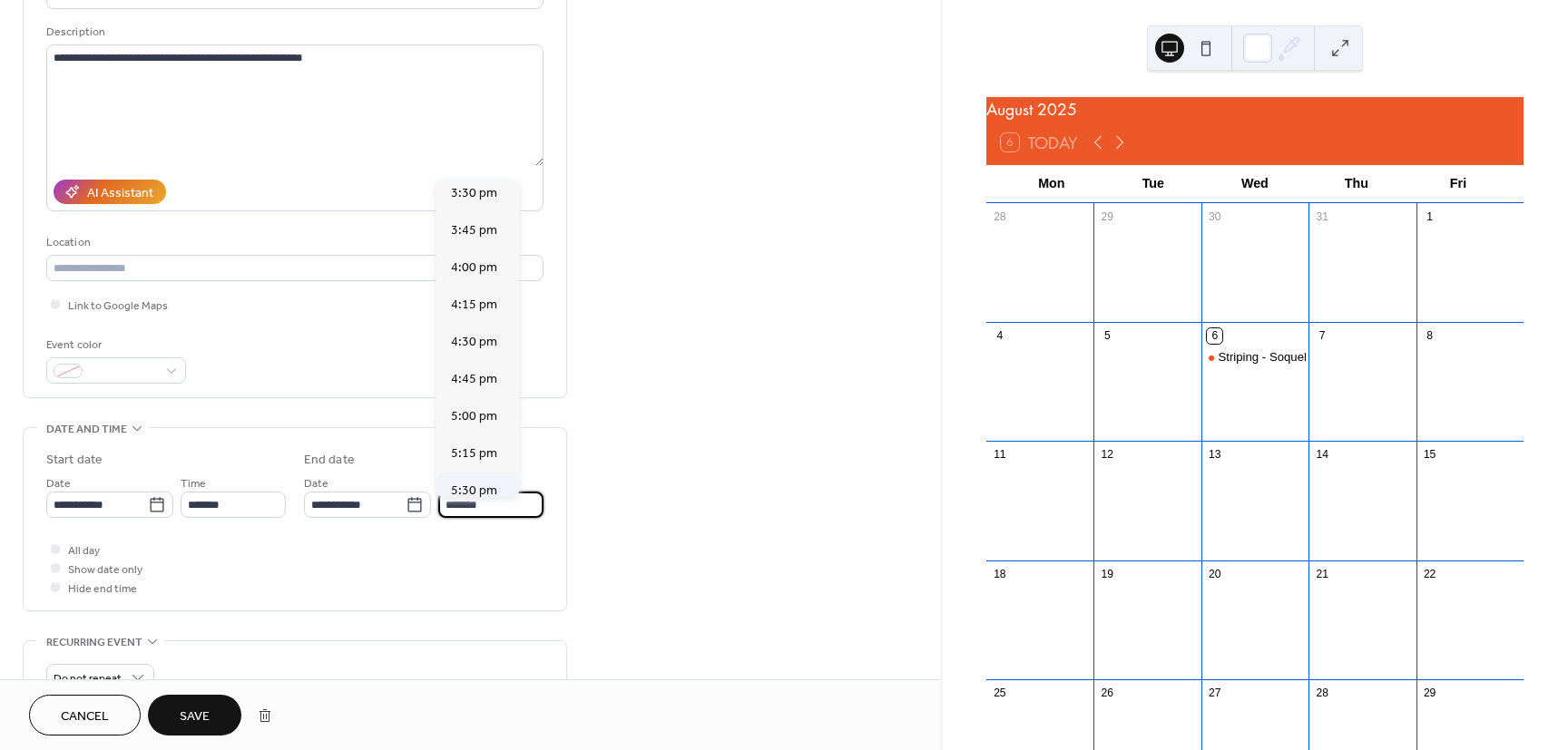 scroll, scrollTop: 898, scrollLeft: 0, axis: vertical 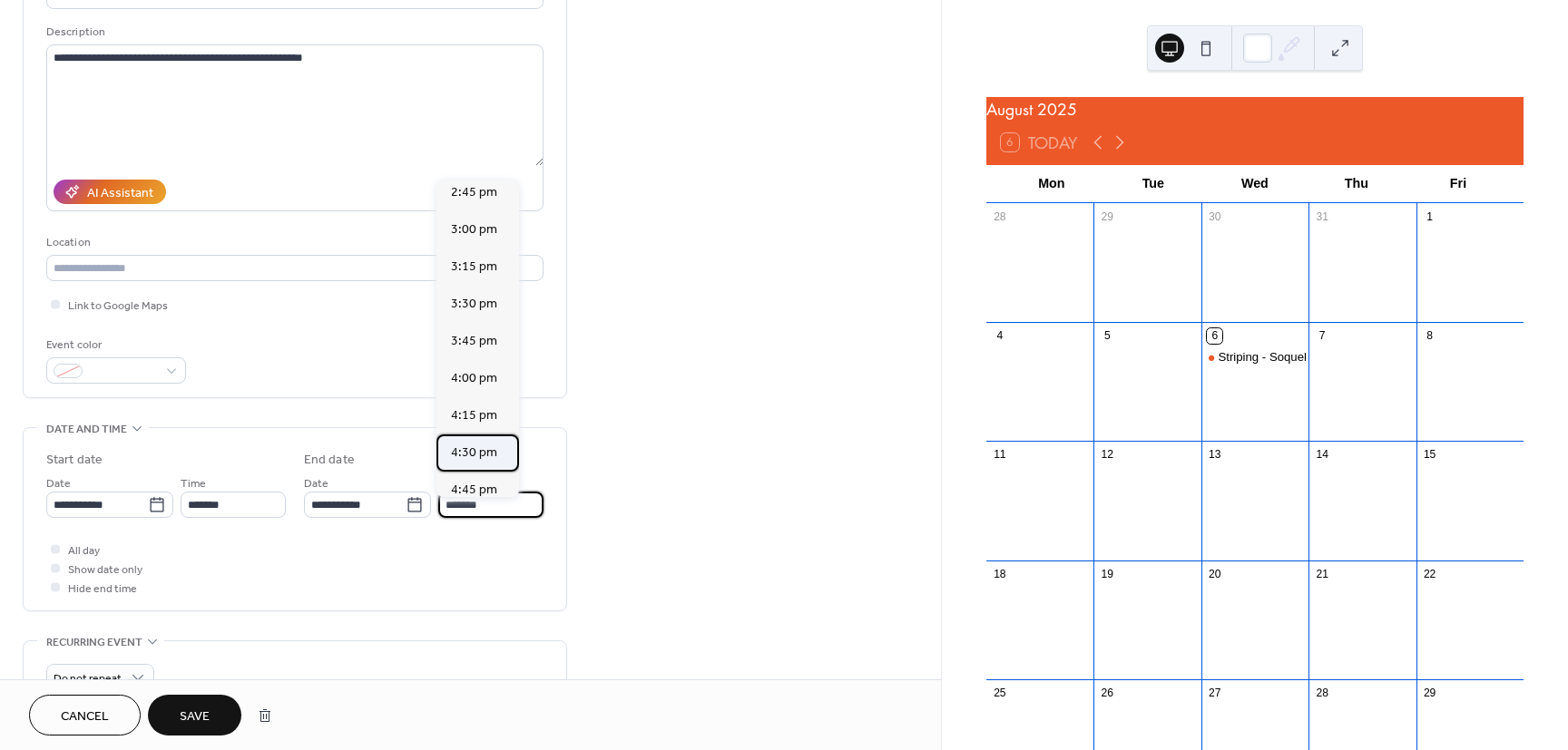 click on "4:30 pm" at bounding box center (474, 453) 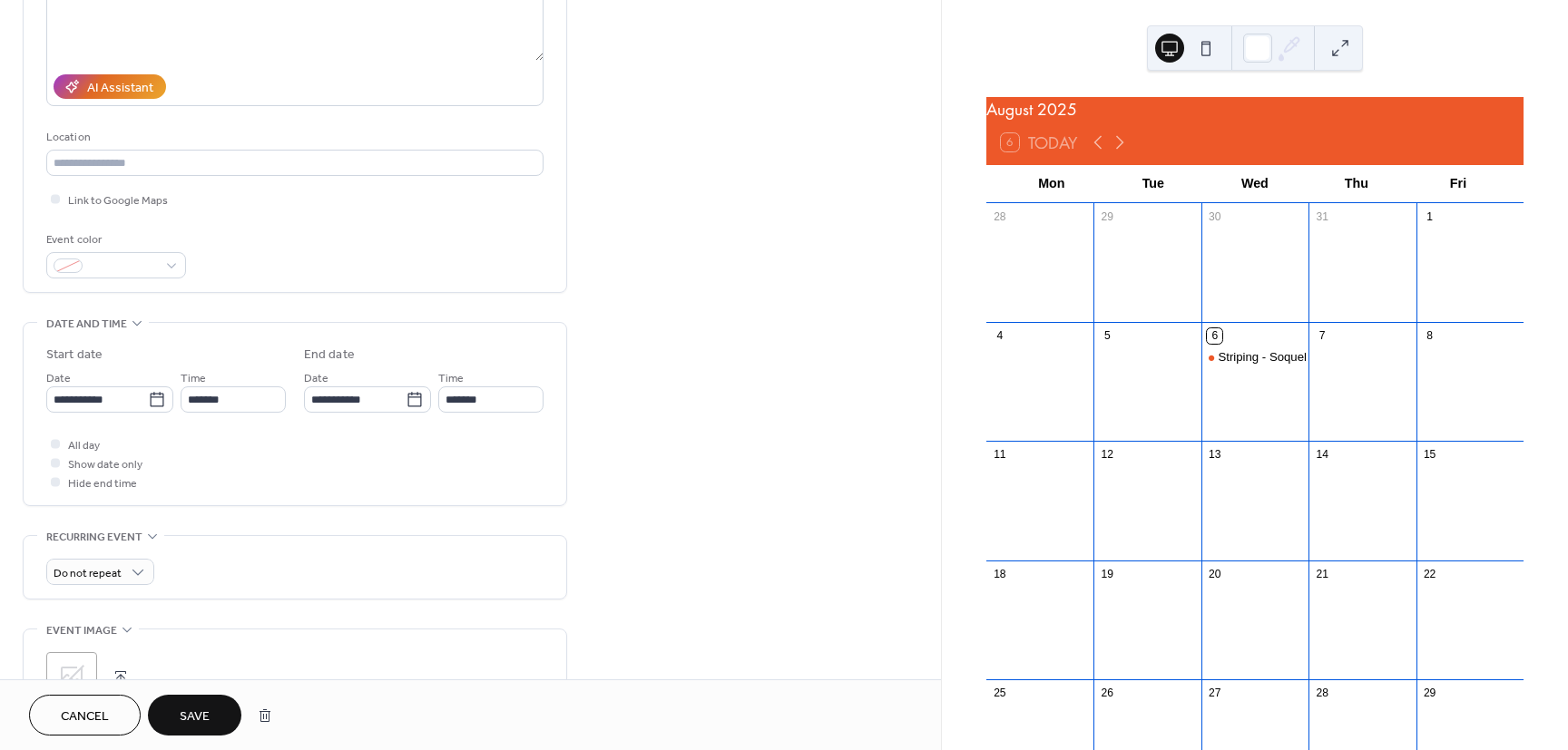 scroll, scrollTop: 272, scrollLeft: 0, axis: vertical 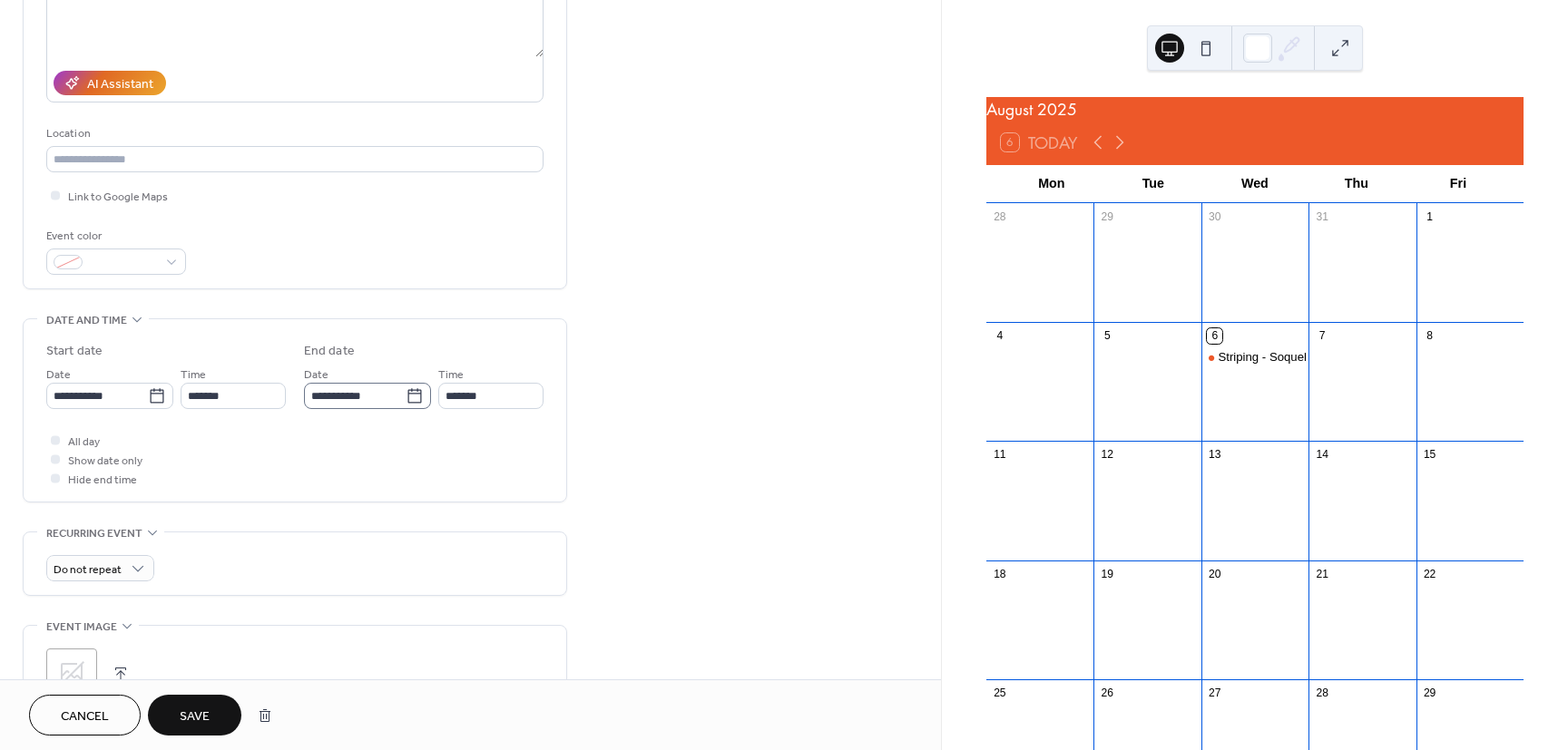 click 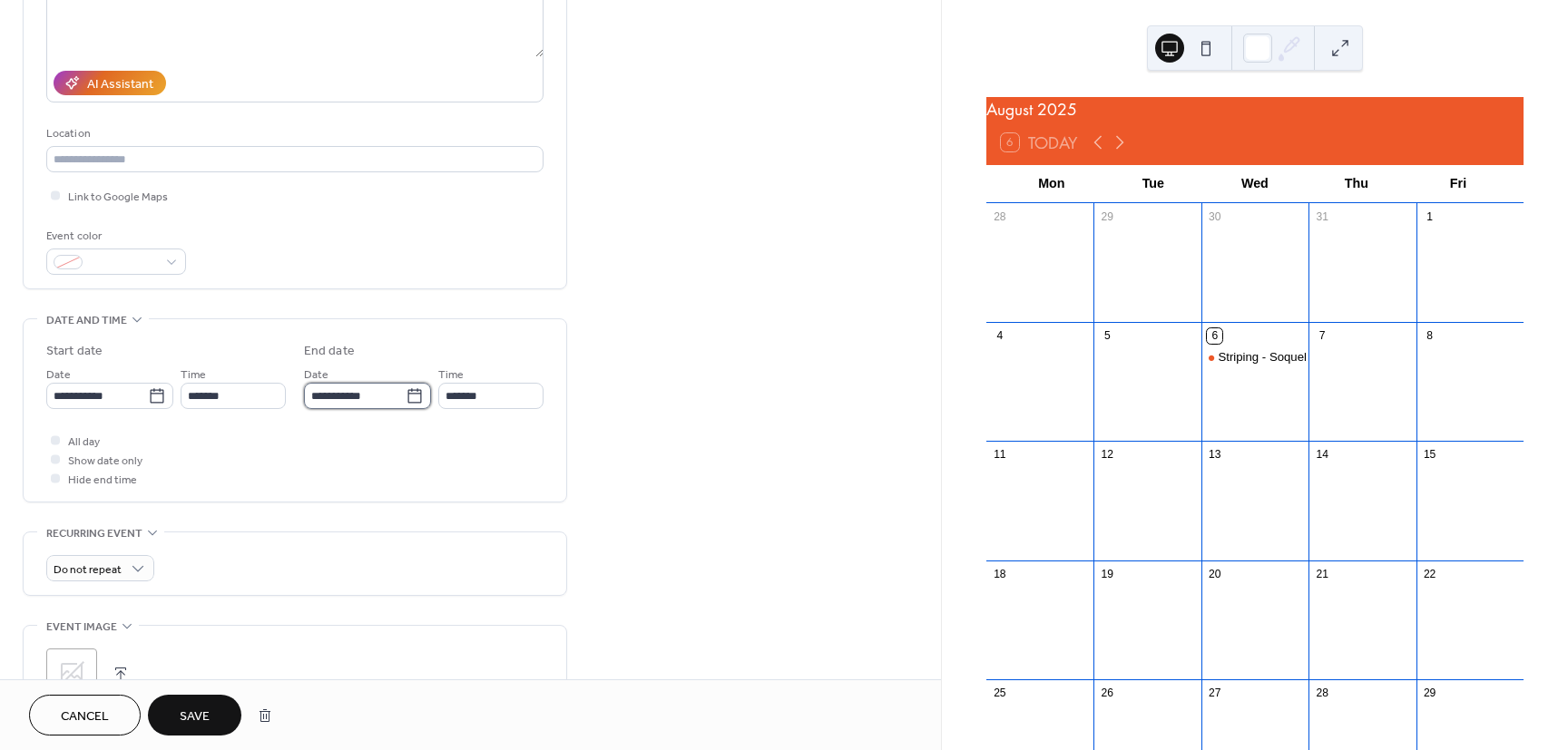click on "**********" at bounding box center [355, 395] 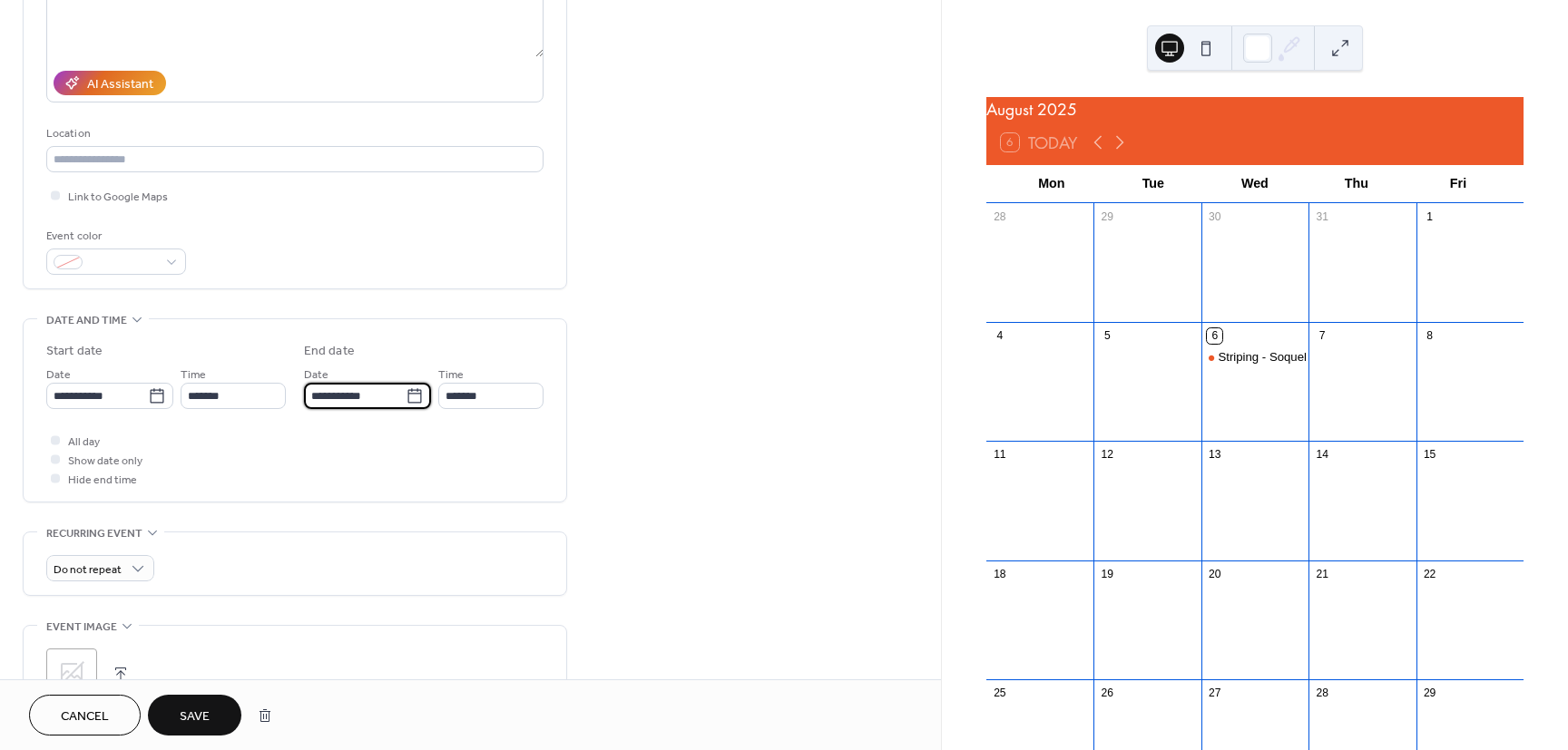 click 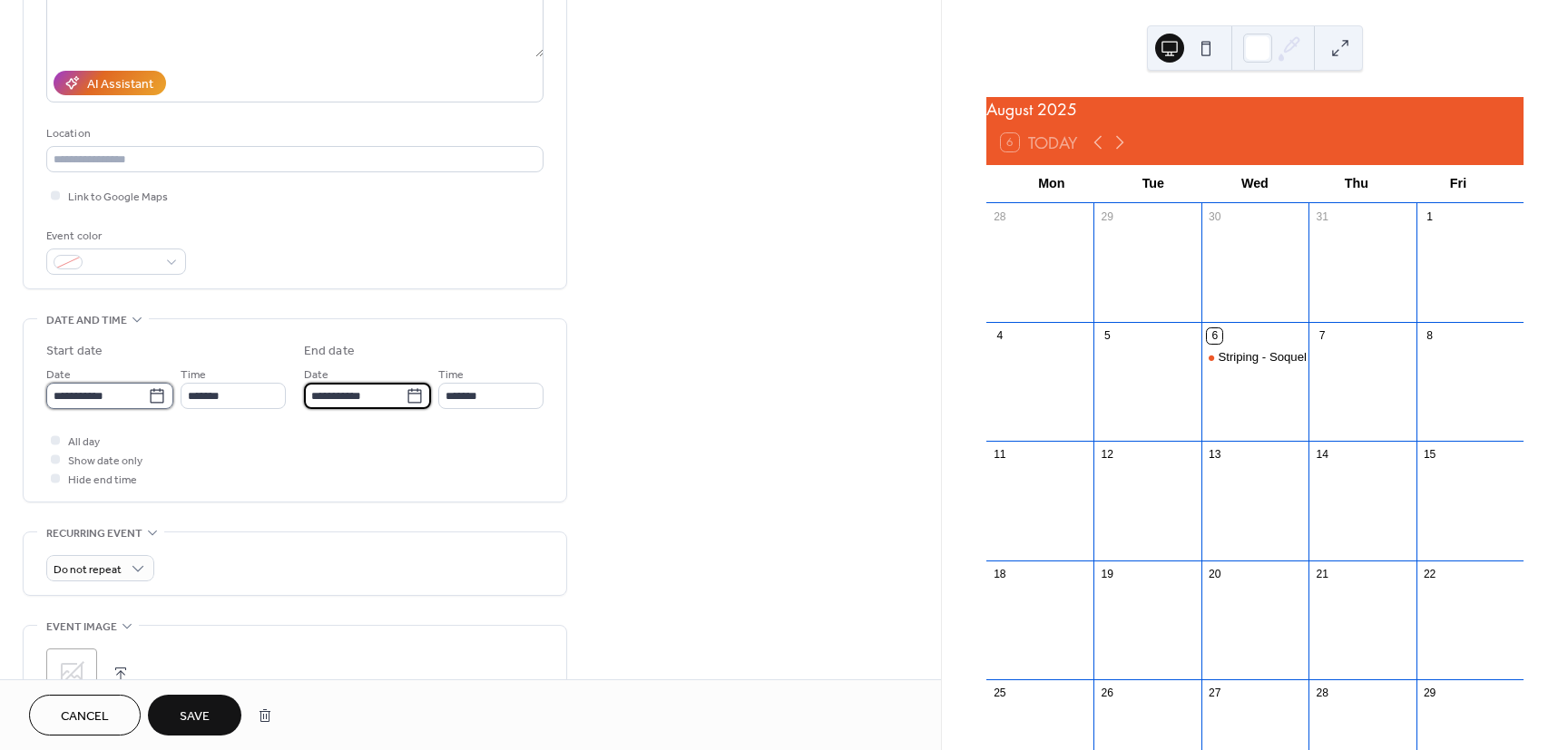 click on "**********" at bounding box center [97, 395] 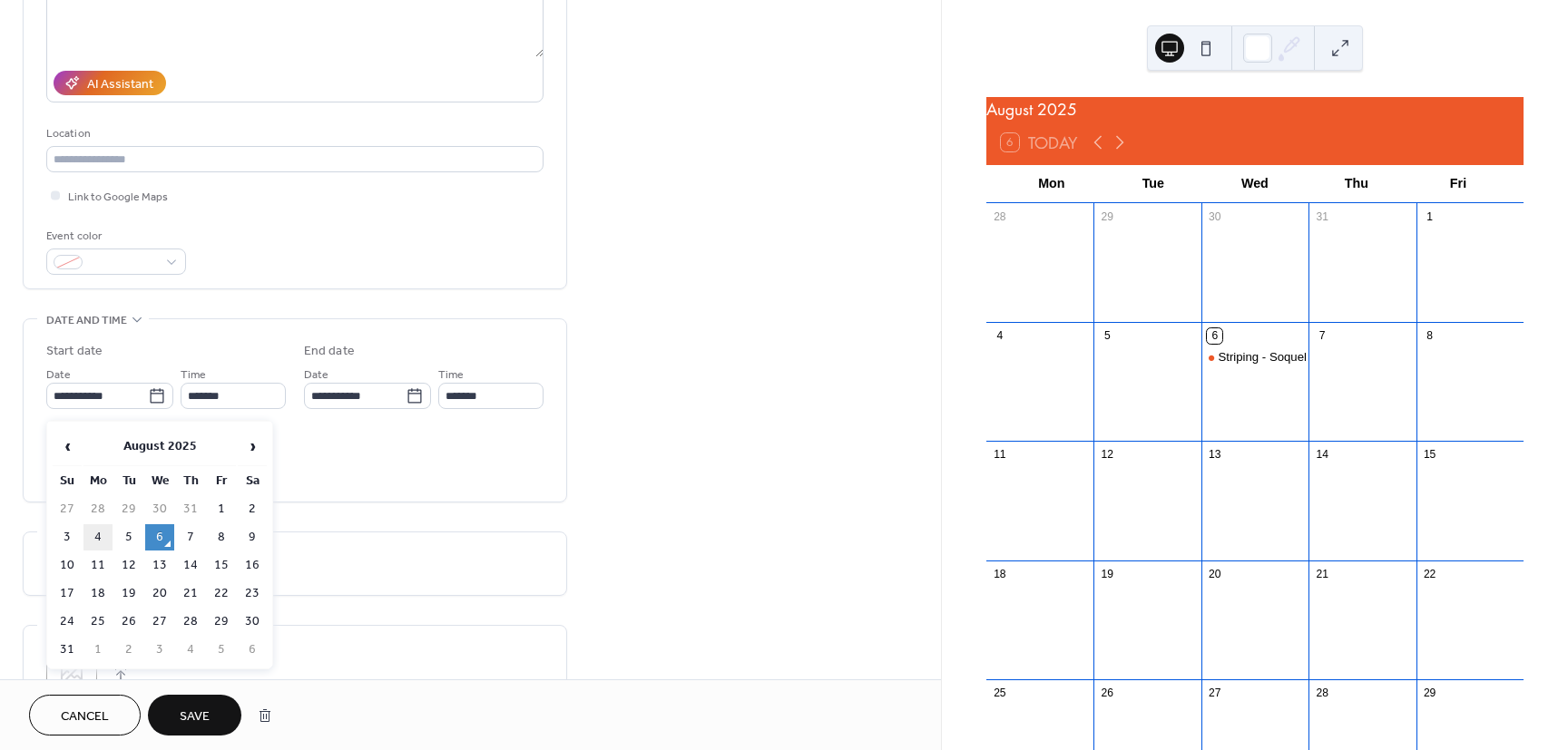 click on "4" at bounding box center [98, 537] 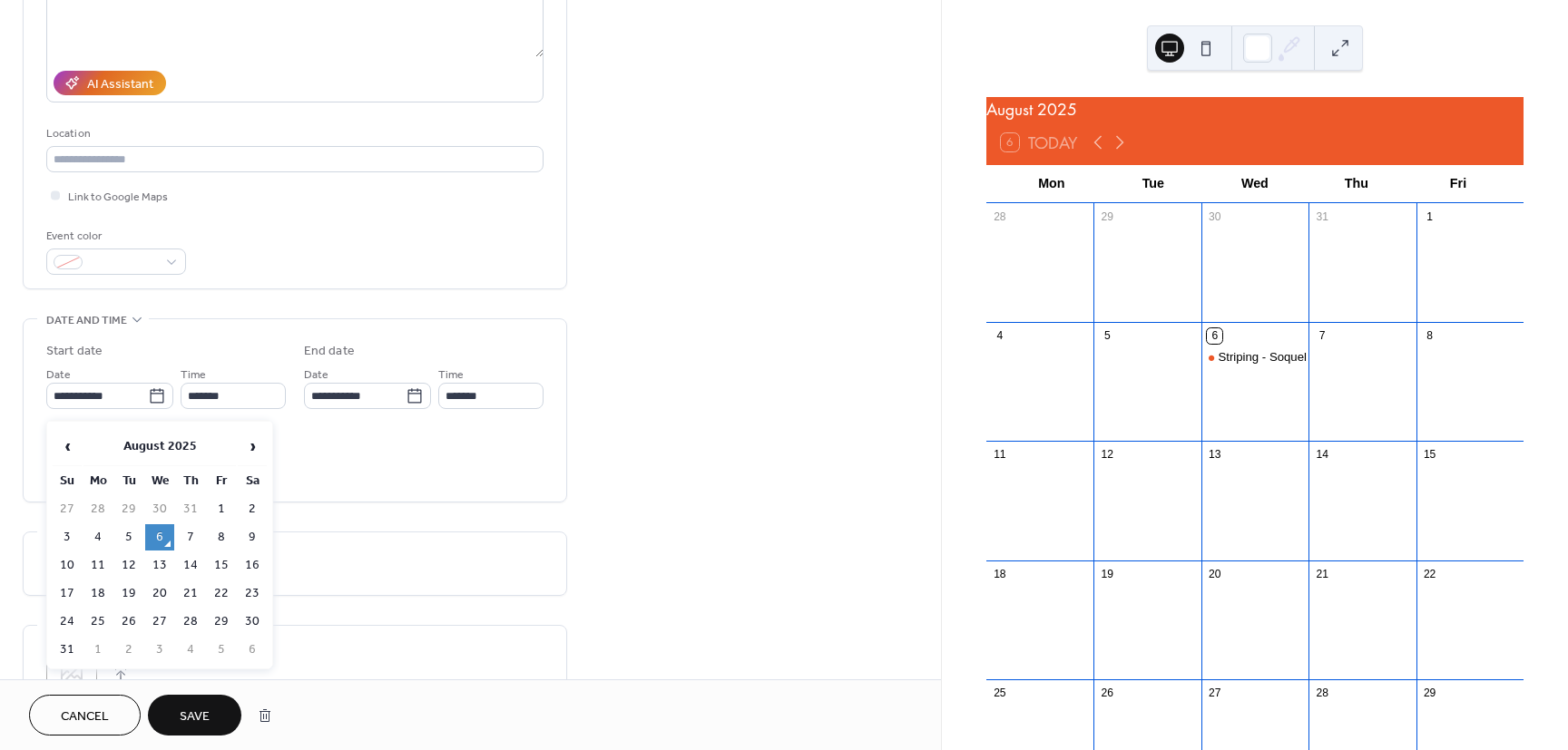 type on "**********" 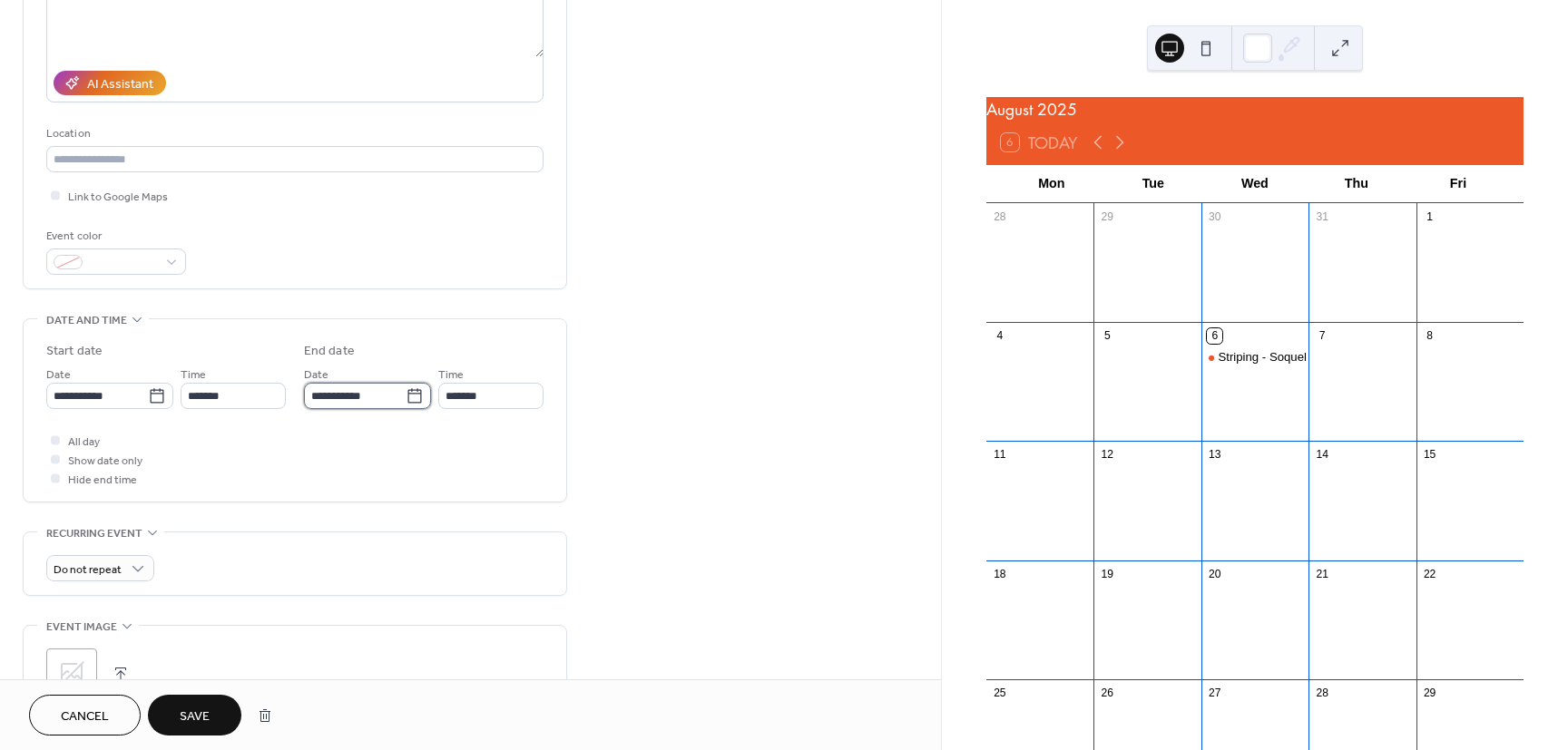 click on "**********" at bounding box center (355, 395) 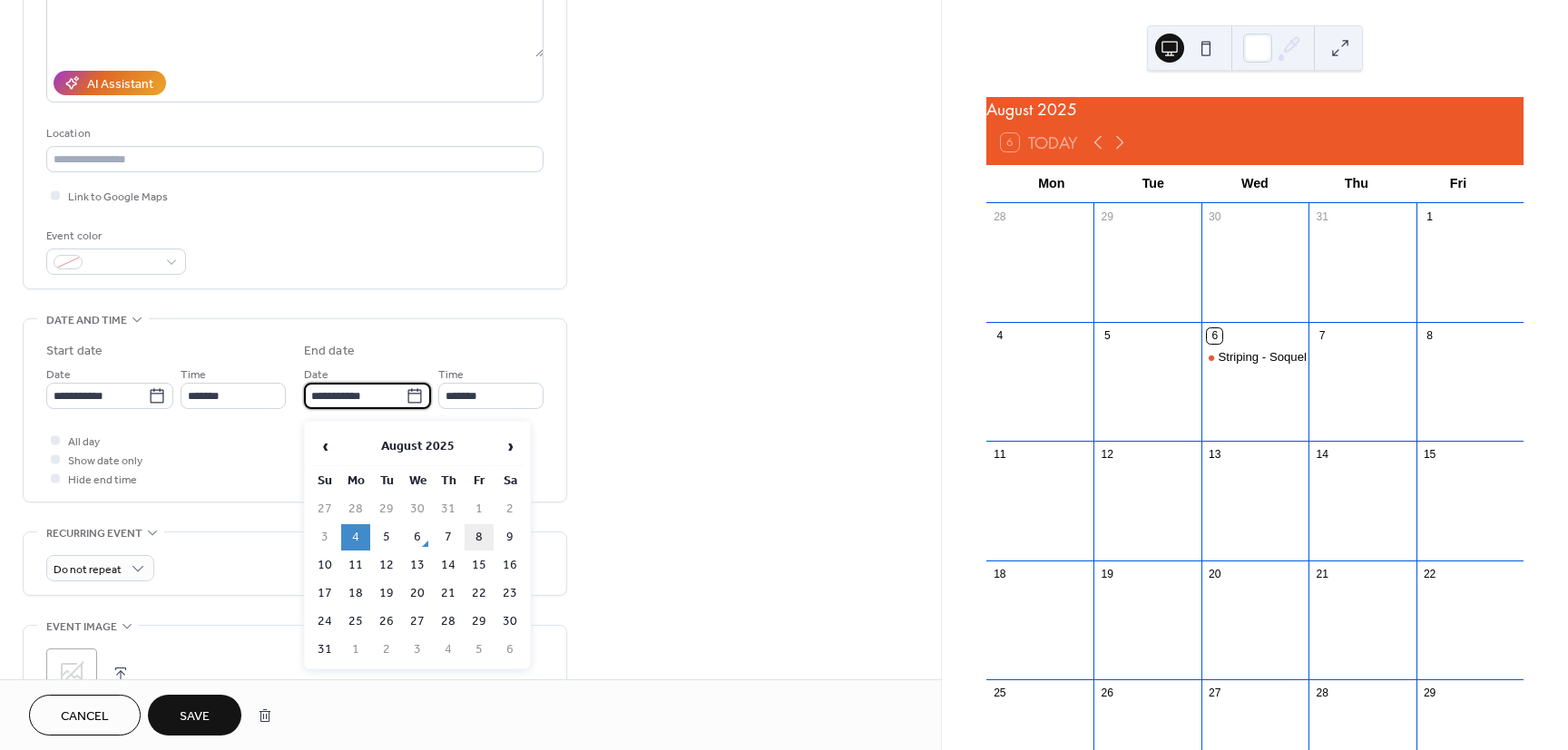 click on "8" at bounding box center (479, 537) 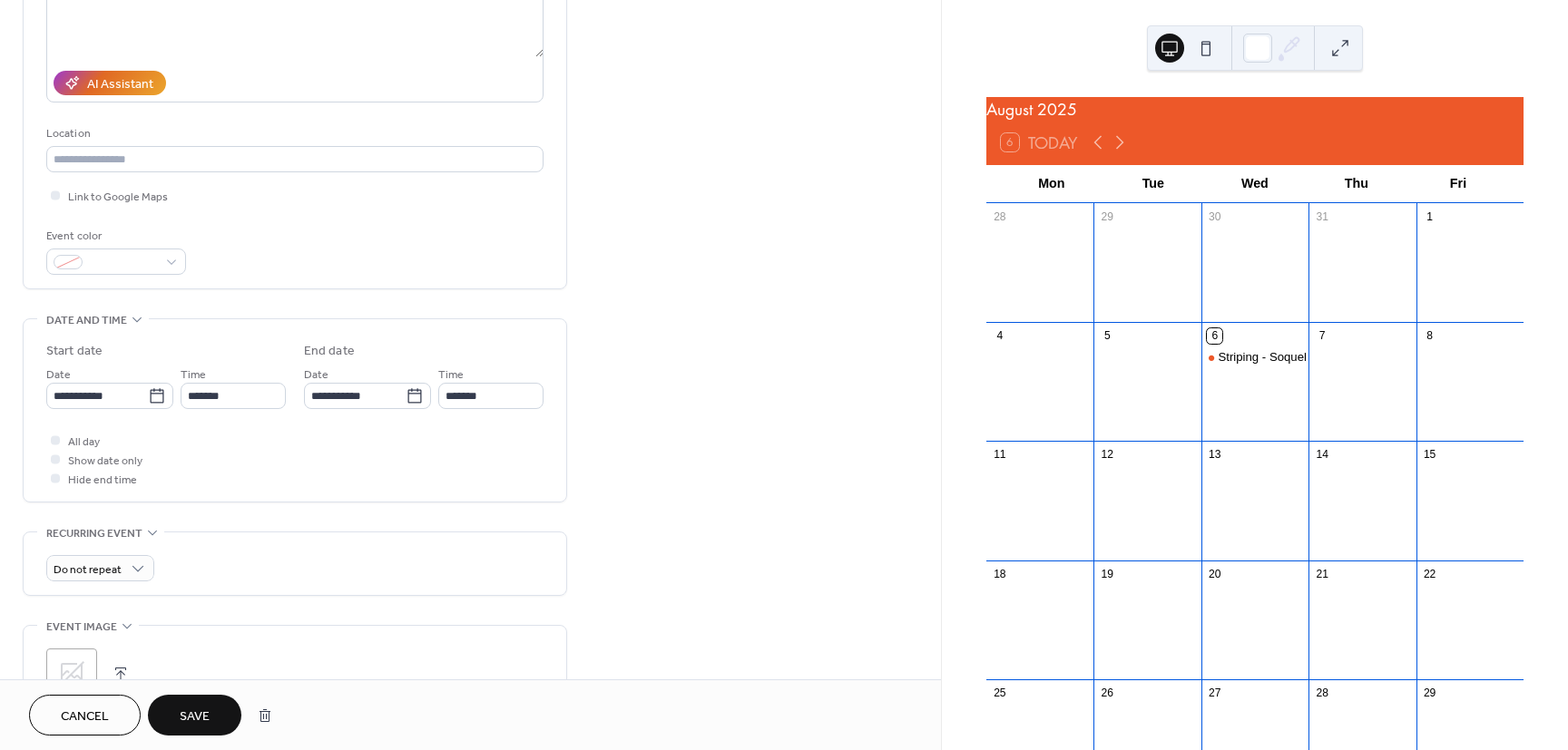 type on "**********" 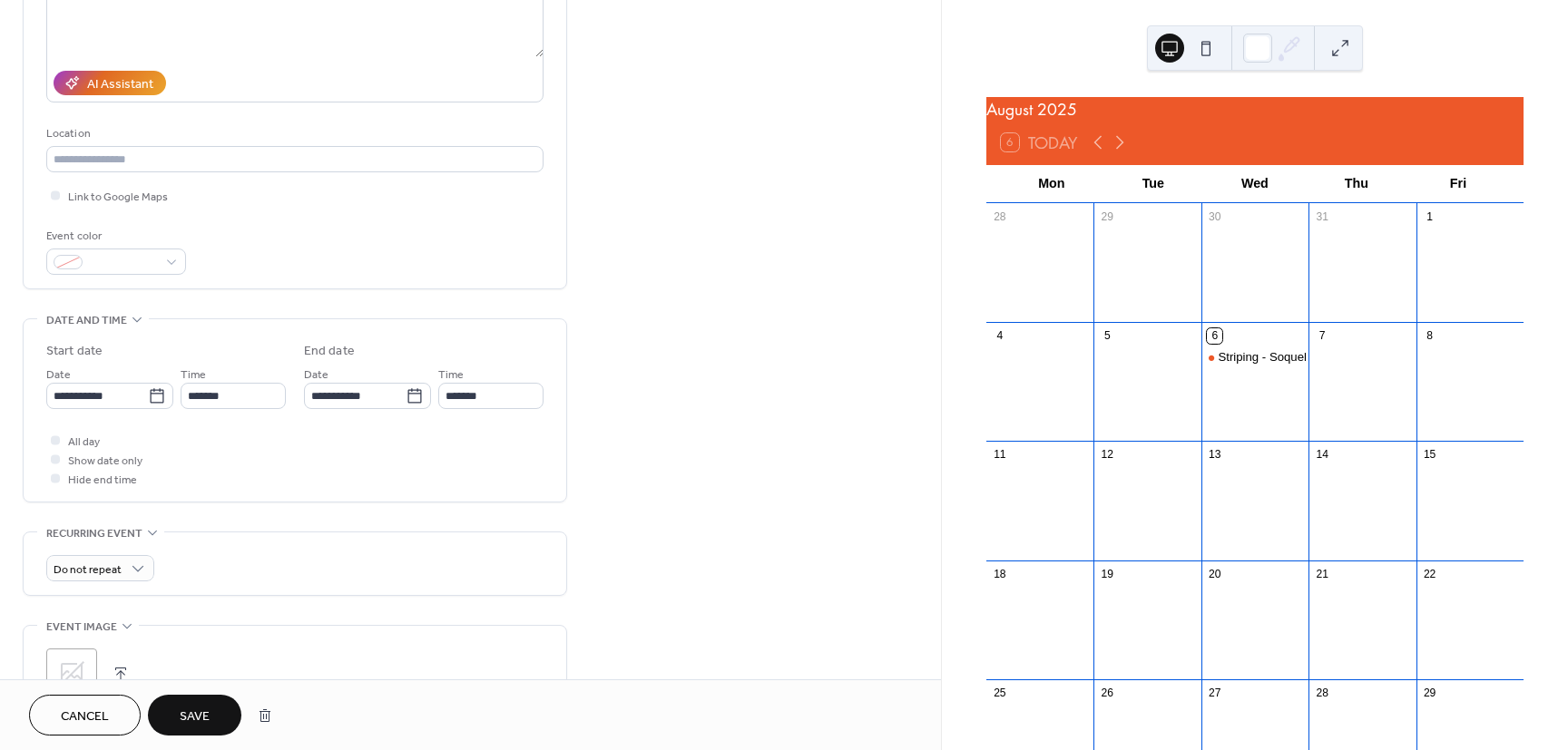 click on "All day Show date only Hide end time" at bounding box center (295, 459) 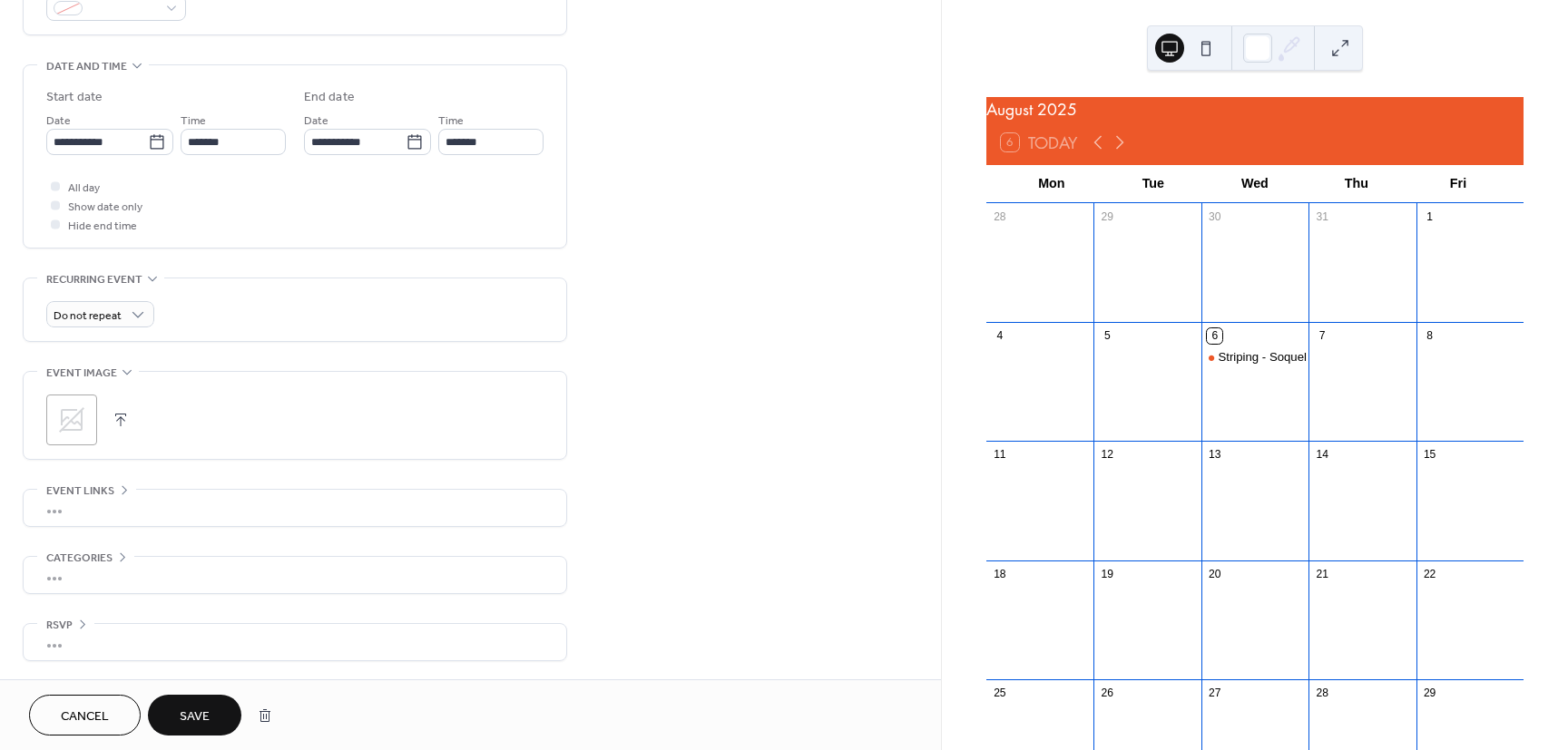 scroll, scrollTop: 533, scrollLeft: 0, axis: vertical 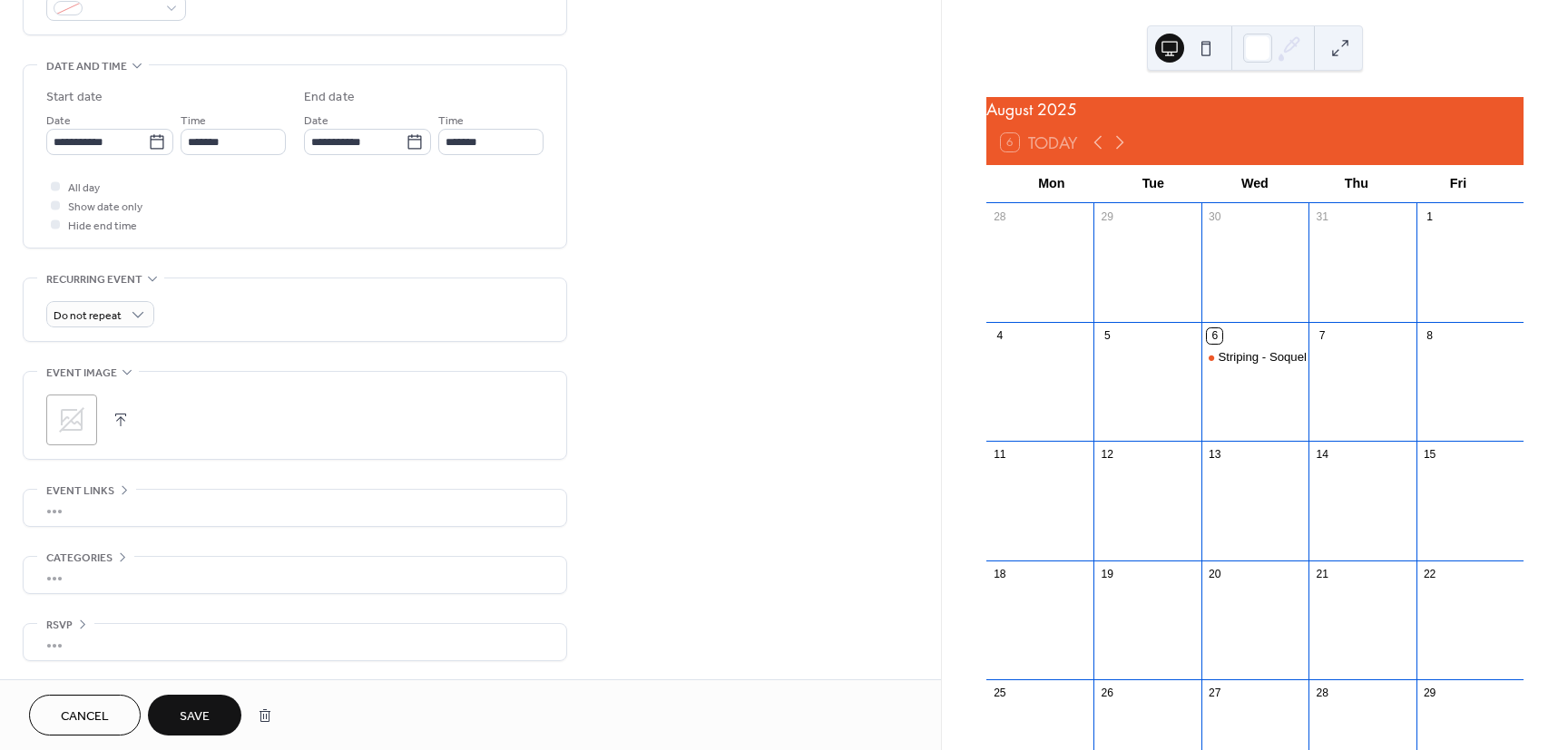 click on "Save" at bounding box center (194, 715) 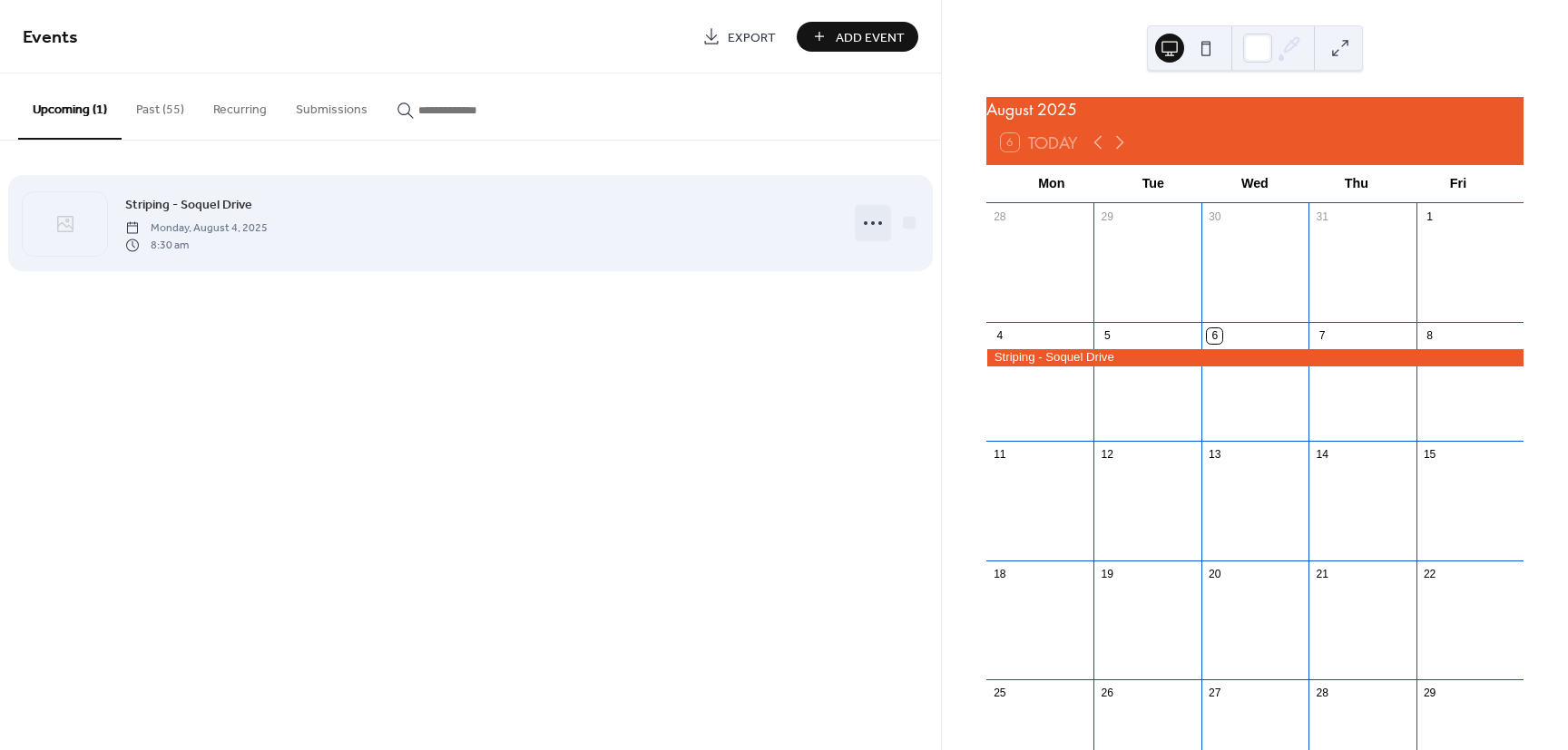 click 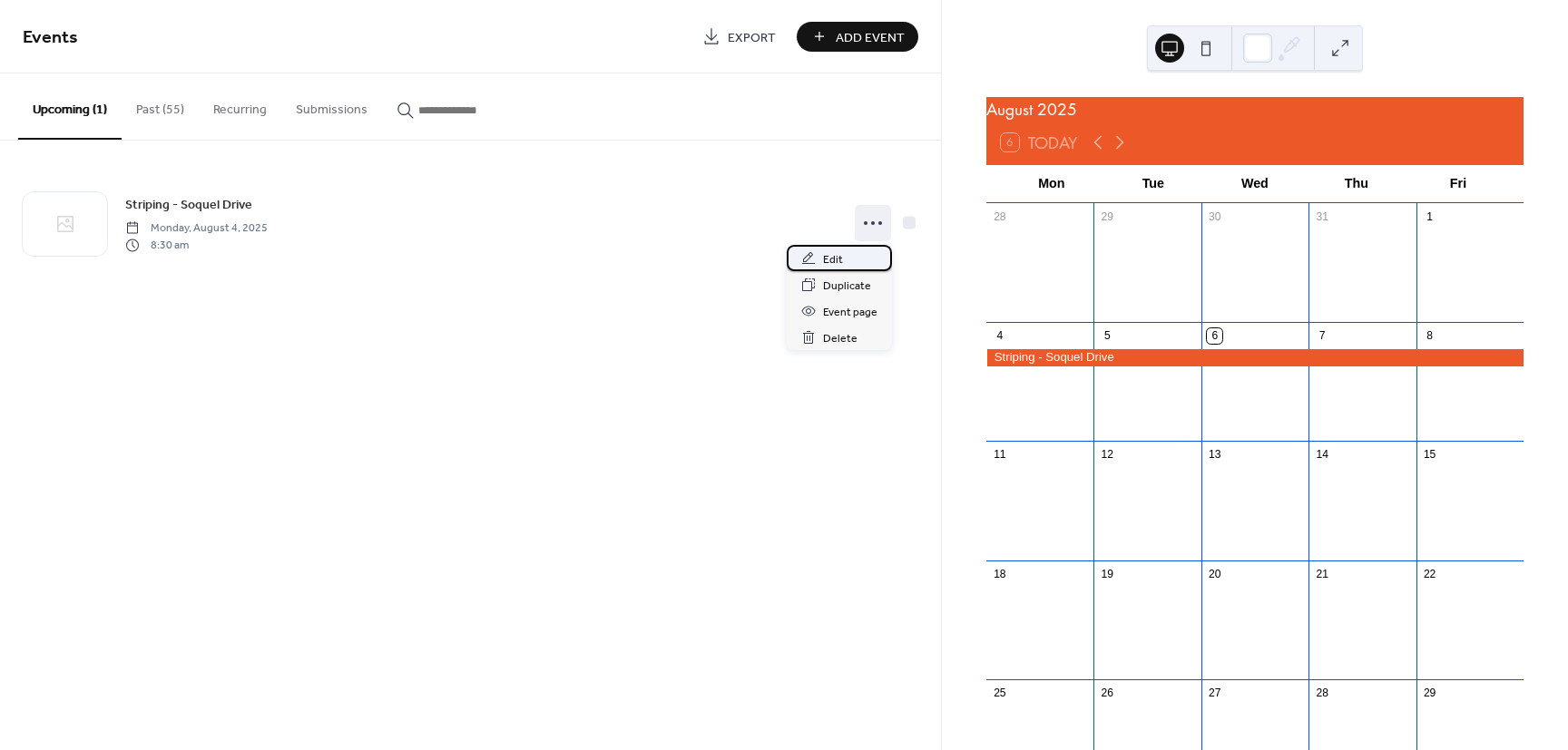 click on "Edit" at bounding box center [839, 258] 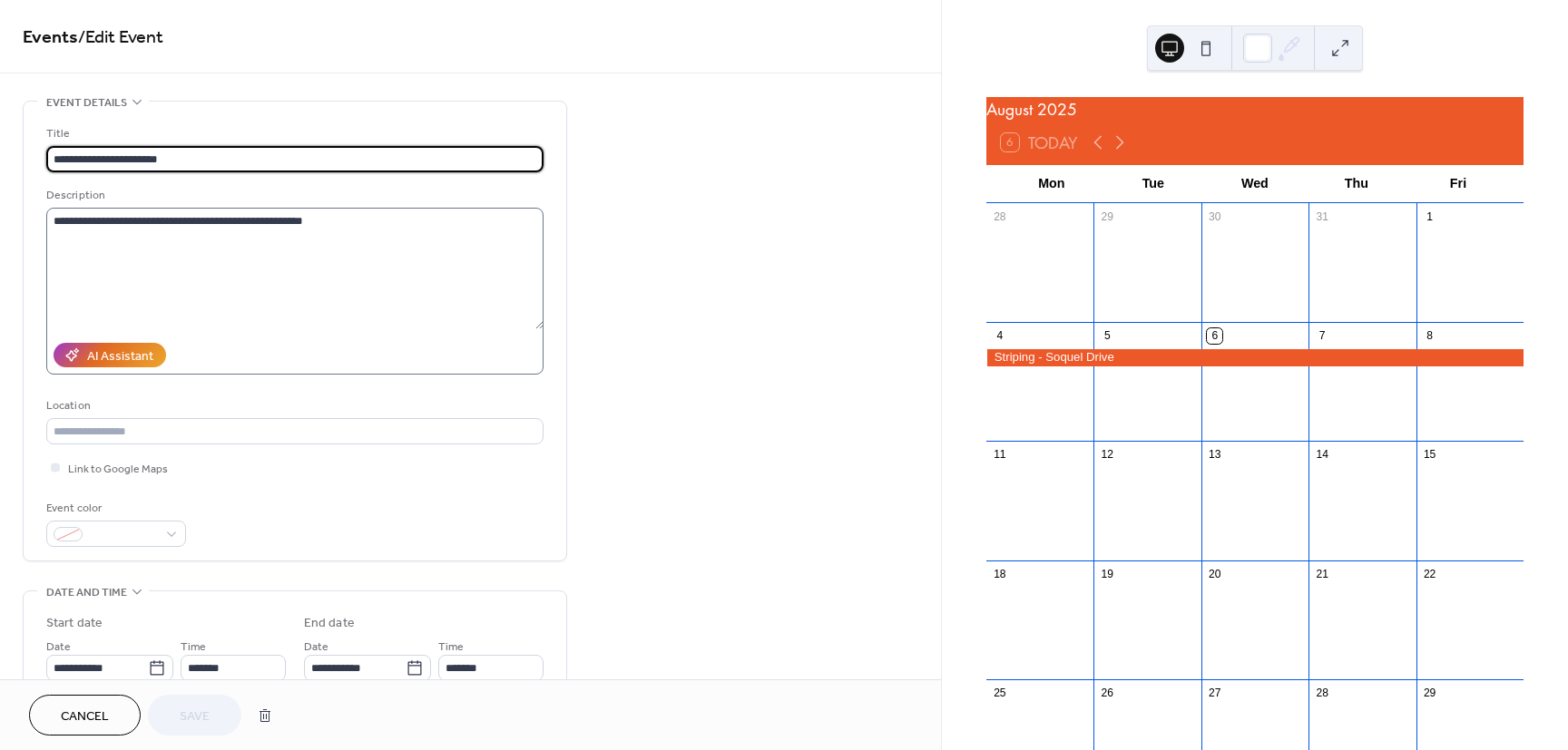 scroll, scrollTop: 163, scrollLeft: 0, axis: vertical 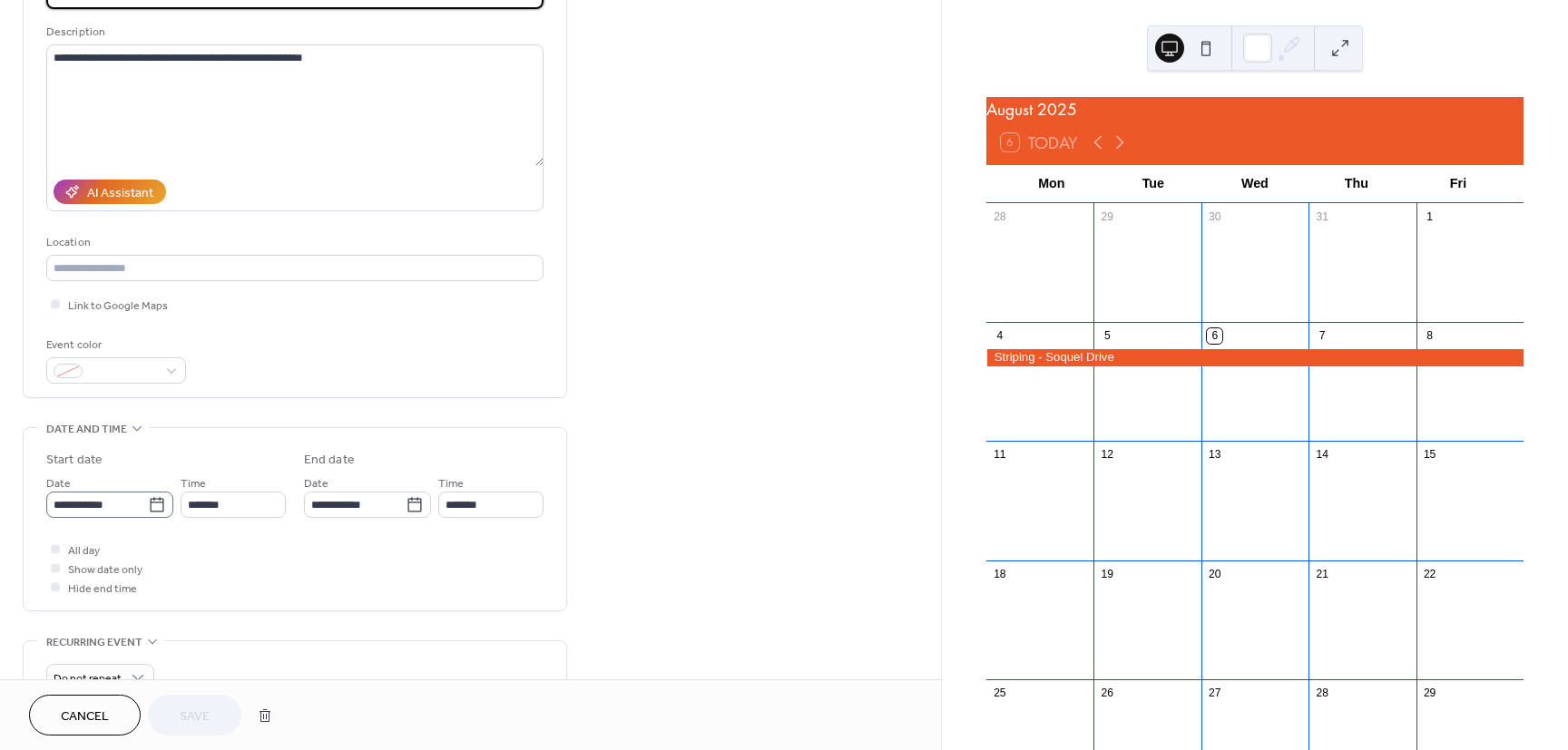 click 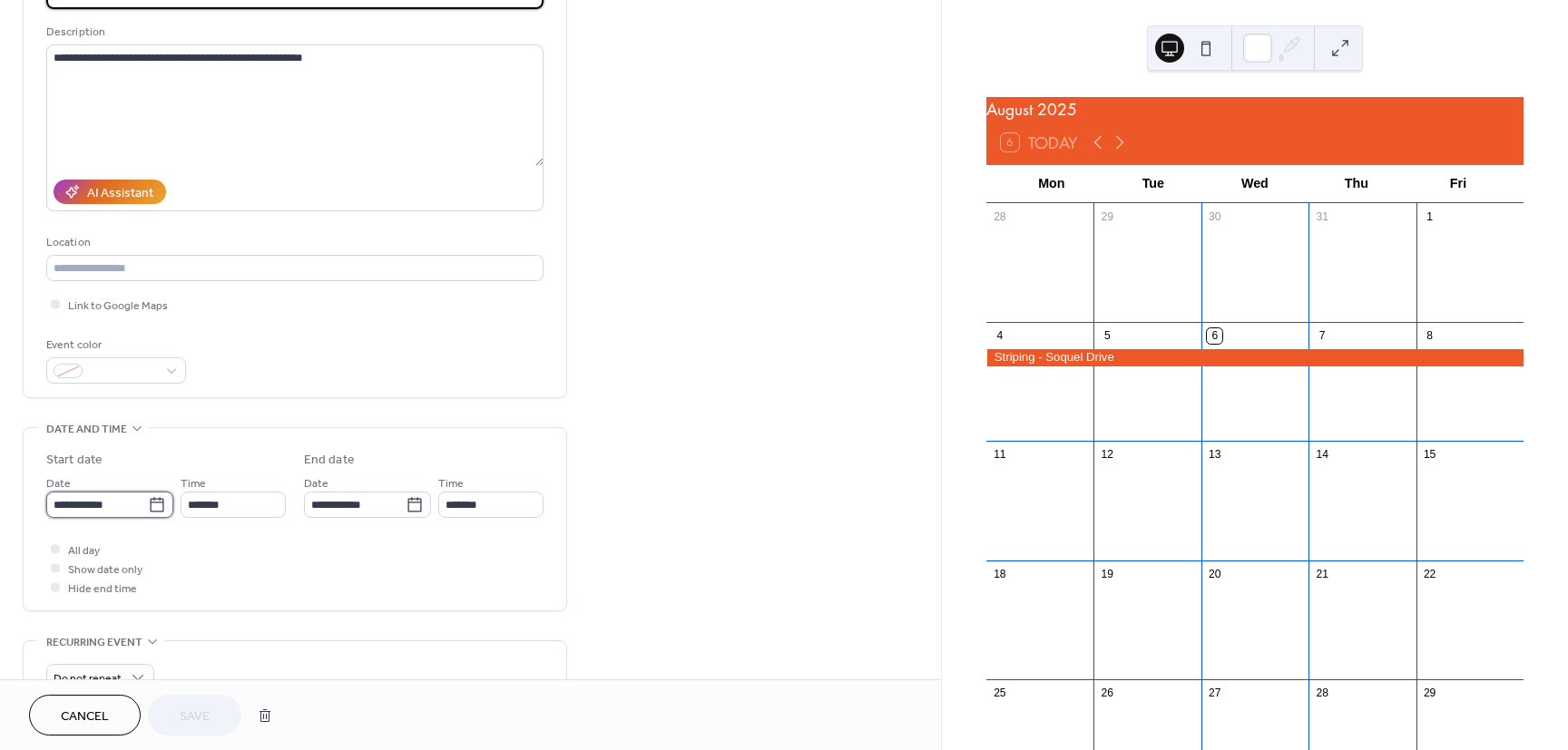 click on "**********" at bounding box center [97, 504] 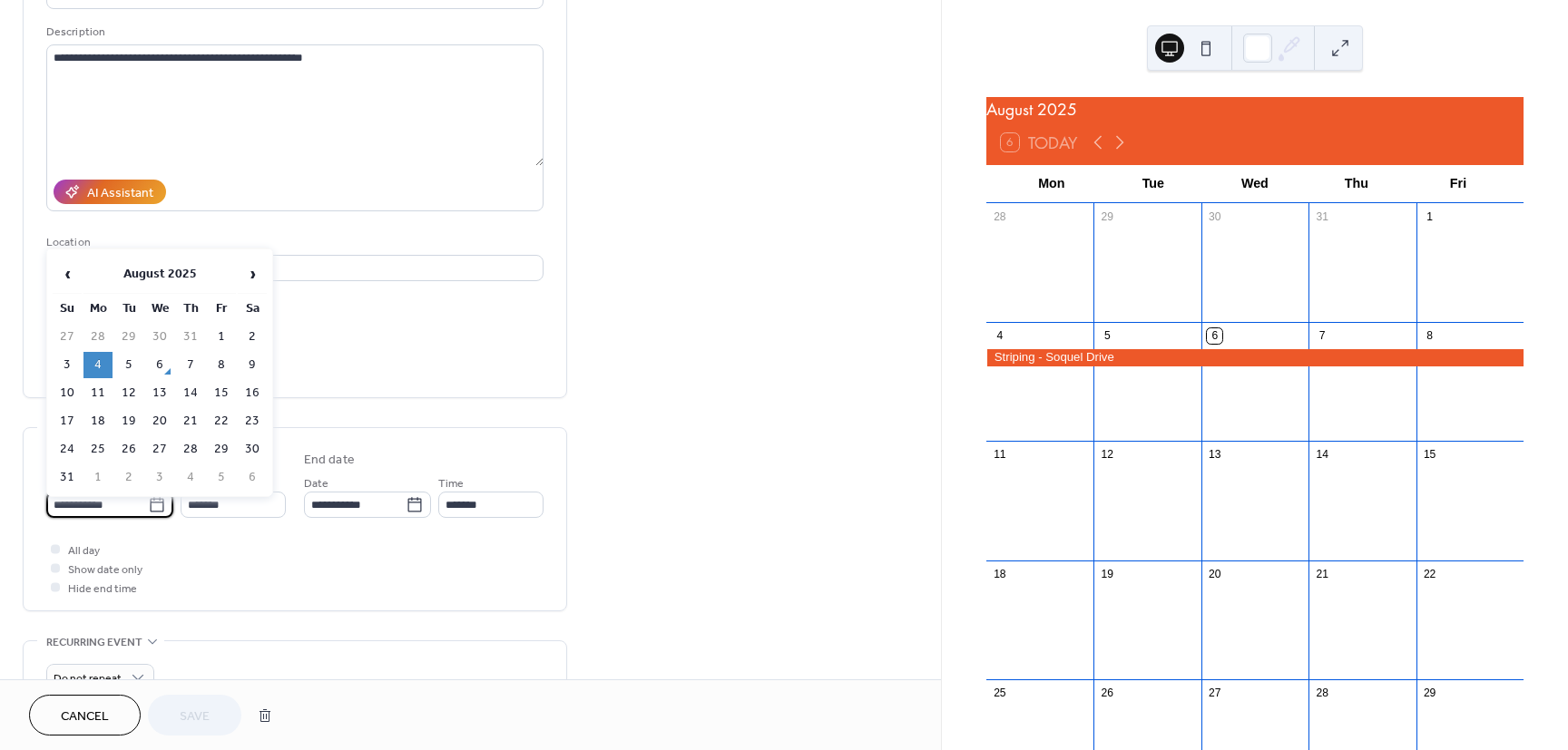 click 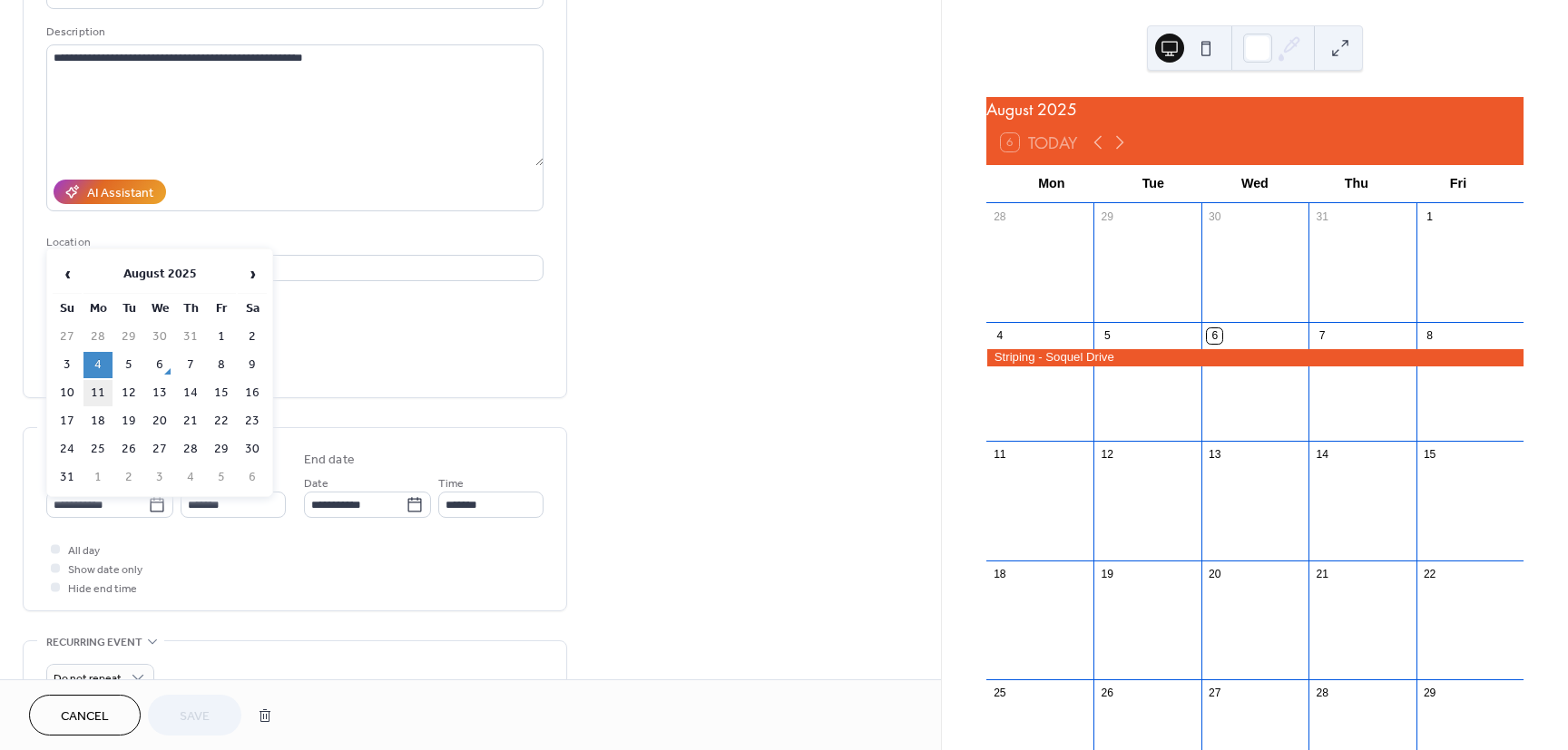 click on "11" at bounding box center (98, 393) 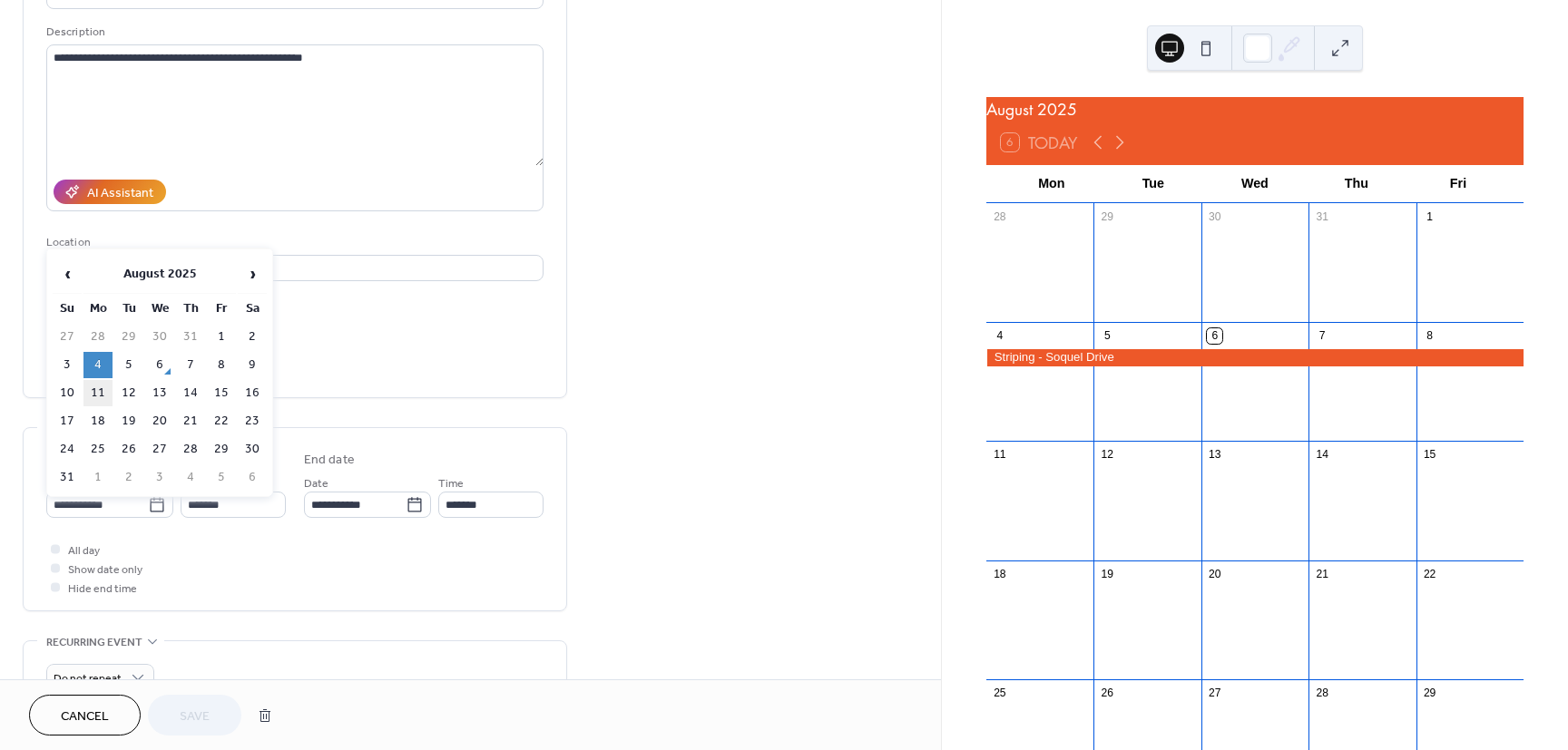 type on "**********" 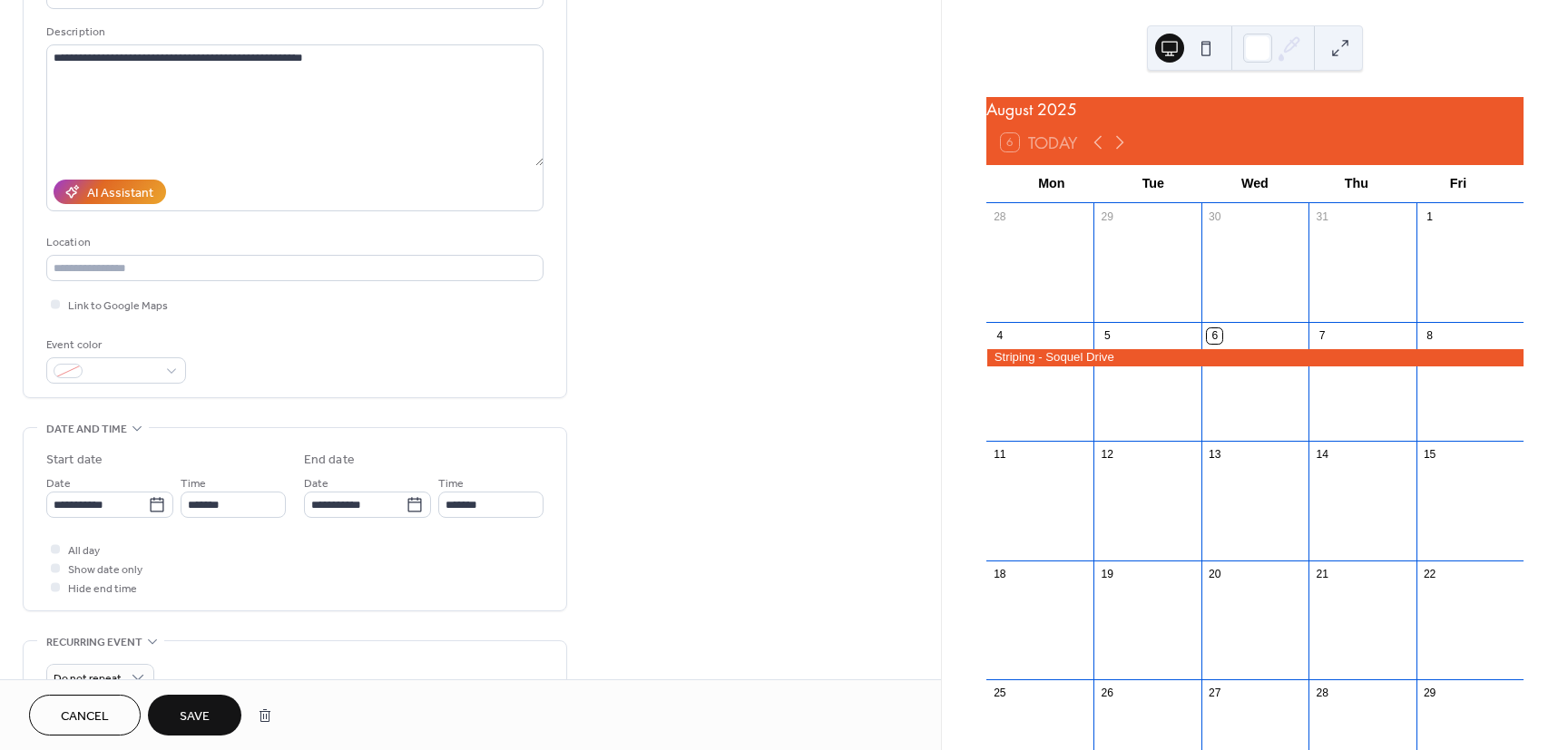 click 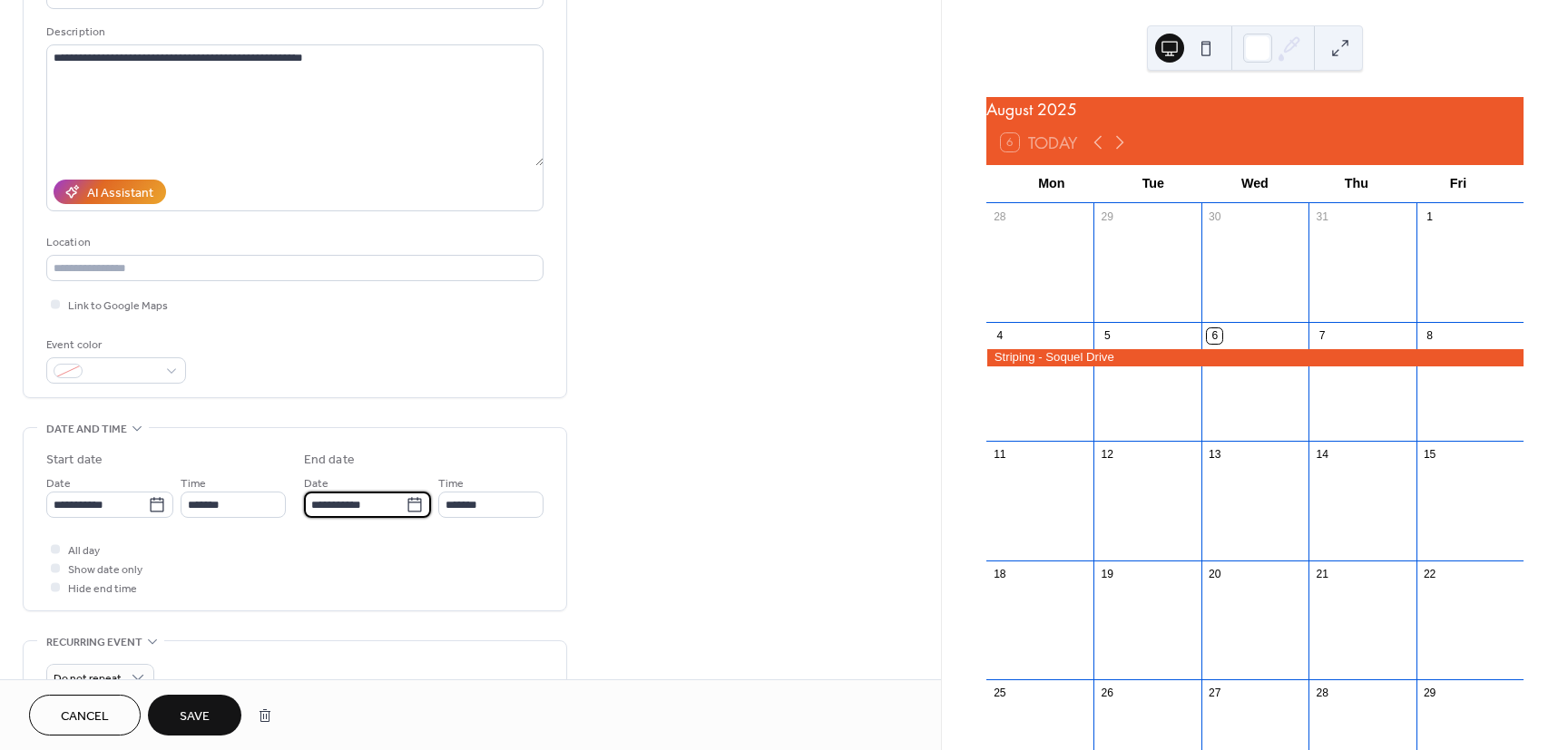 click on "**********" at bounding box center (355, 504) 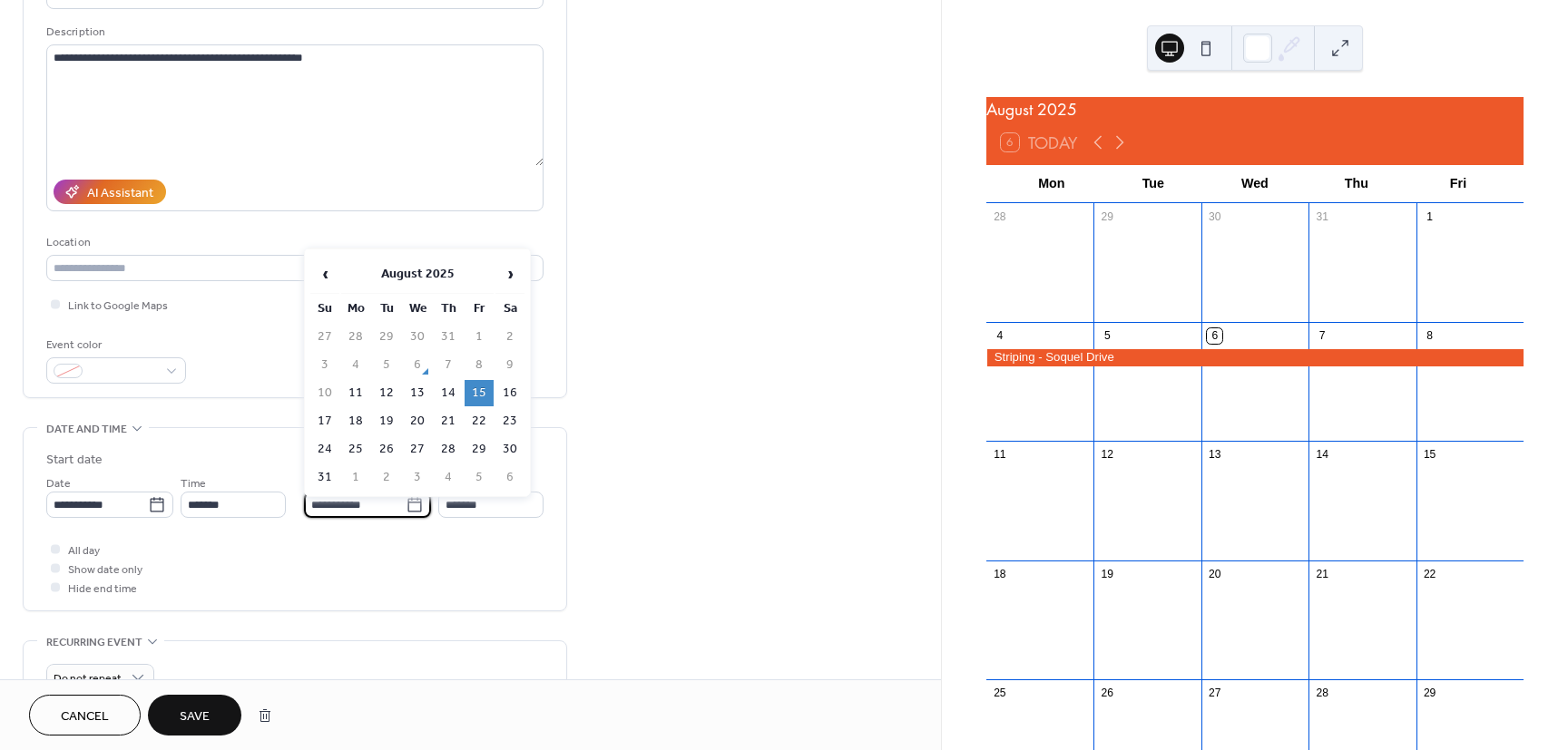 click on "Save" at bounding box center (194, 715) 